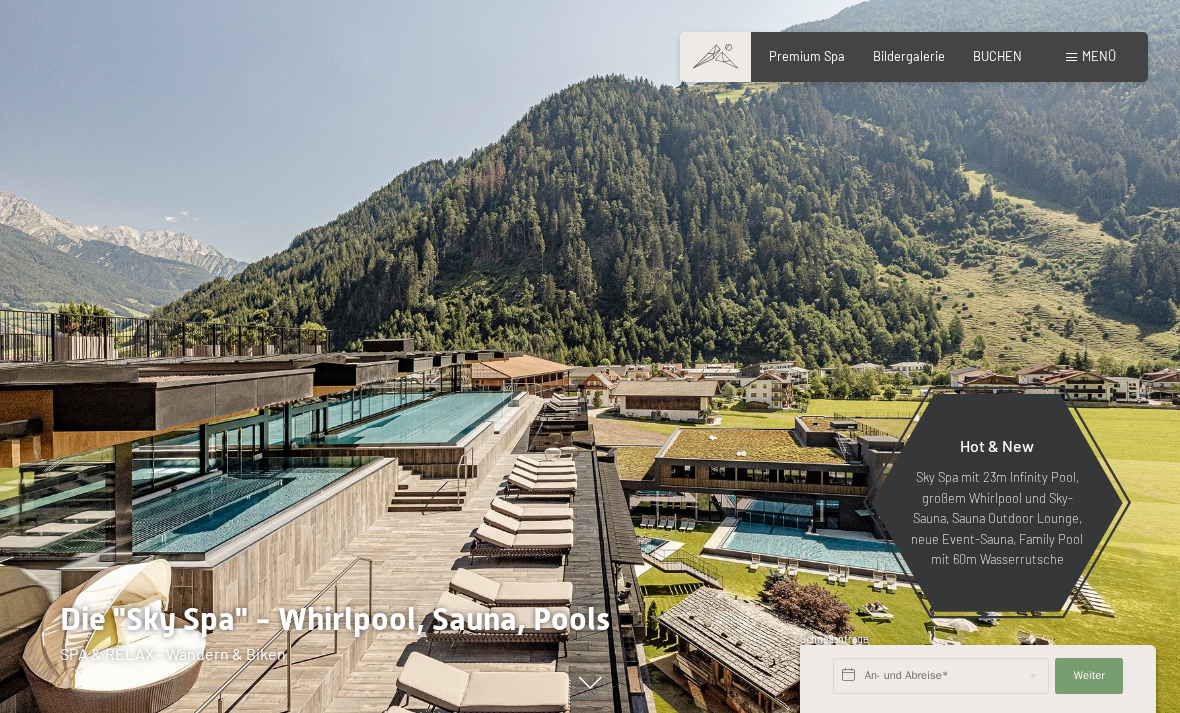 scroll, scrollTop: 107, scrollLeft: 0, axis: vertical 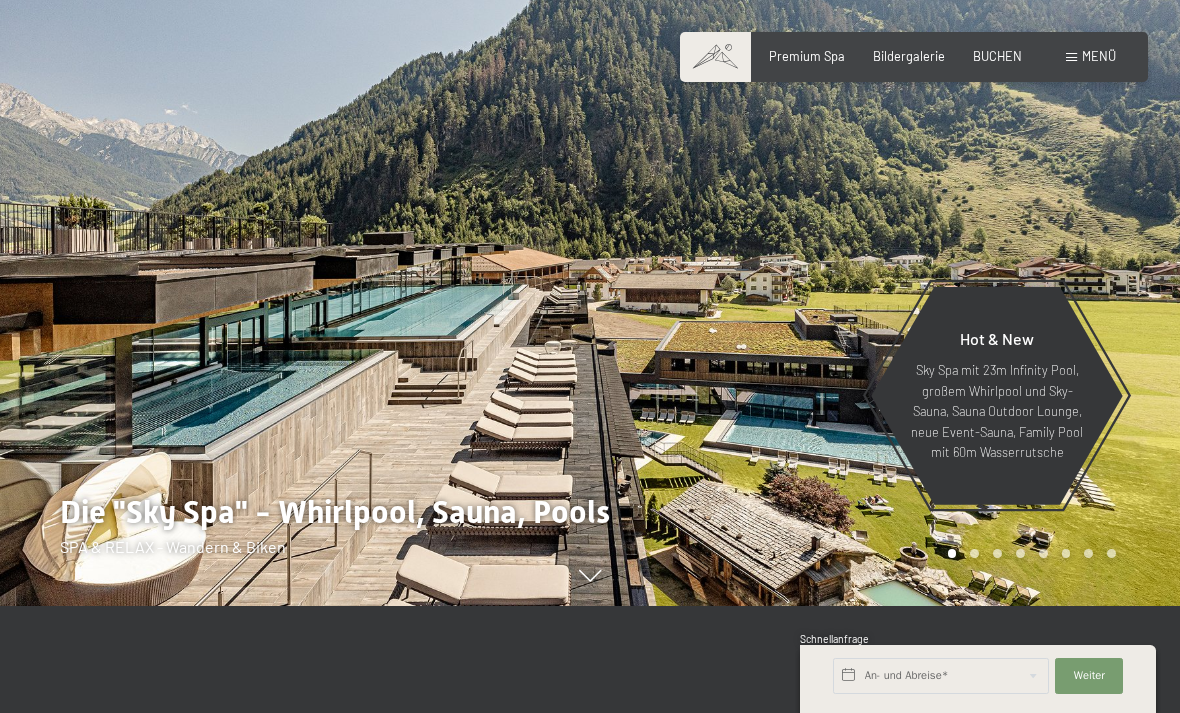 click on "BUCHEN" at bounding box center [997, 56] 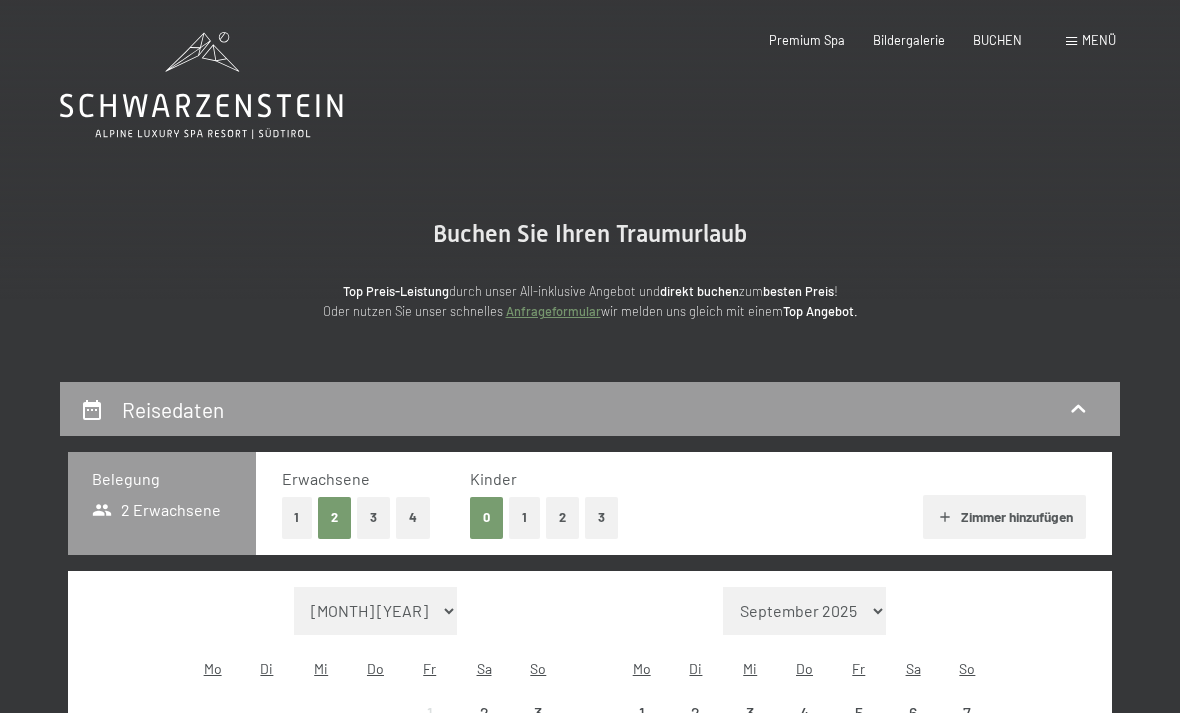 scroll, scrollTop: 0, scrollLeft: 0, axis: both 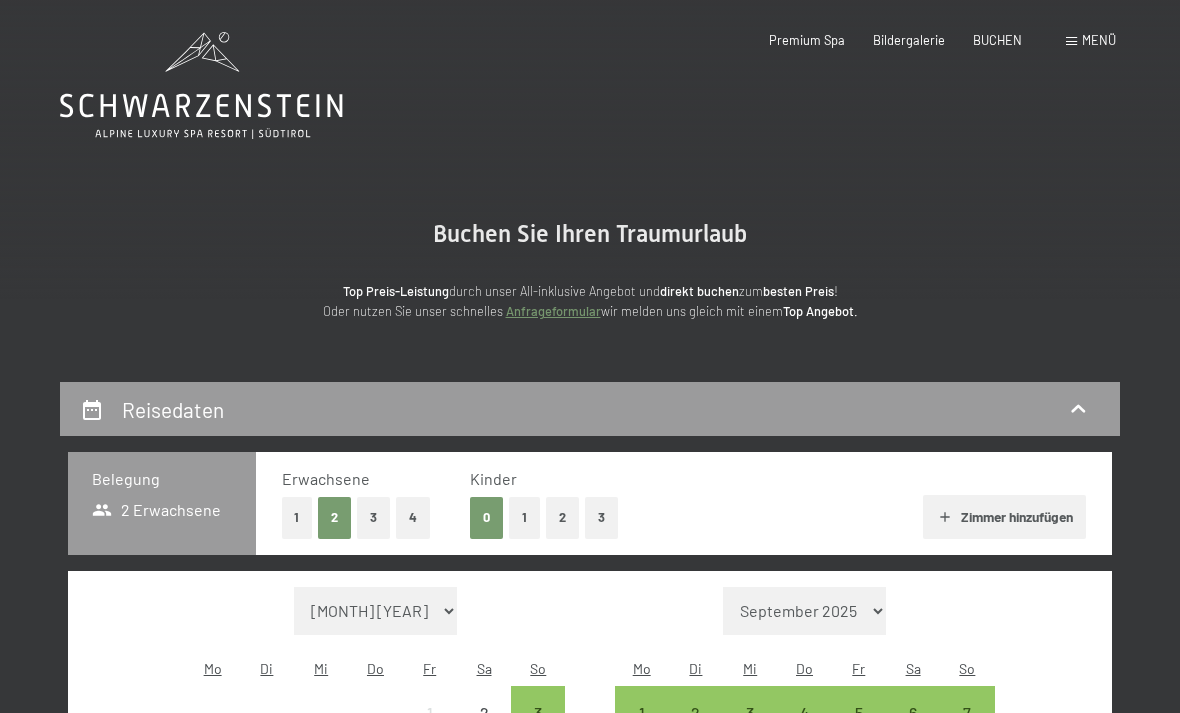click on "Menü" at bounding box center [1091, 41] 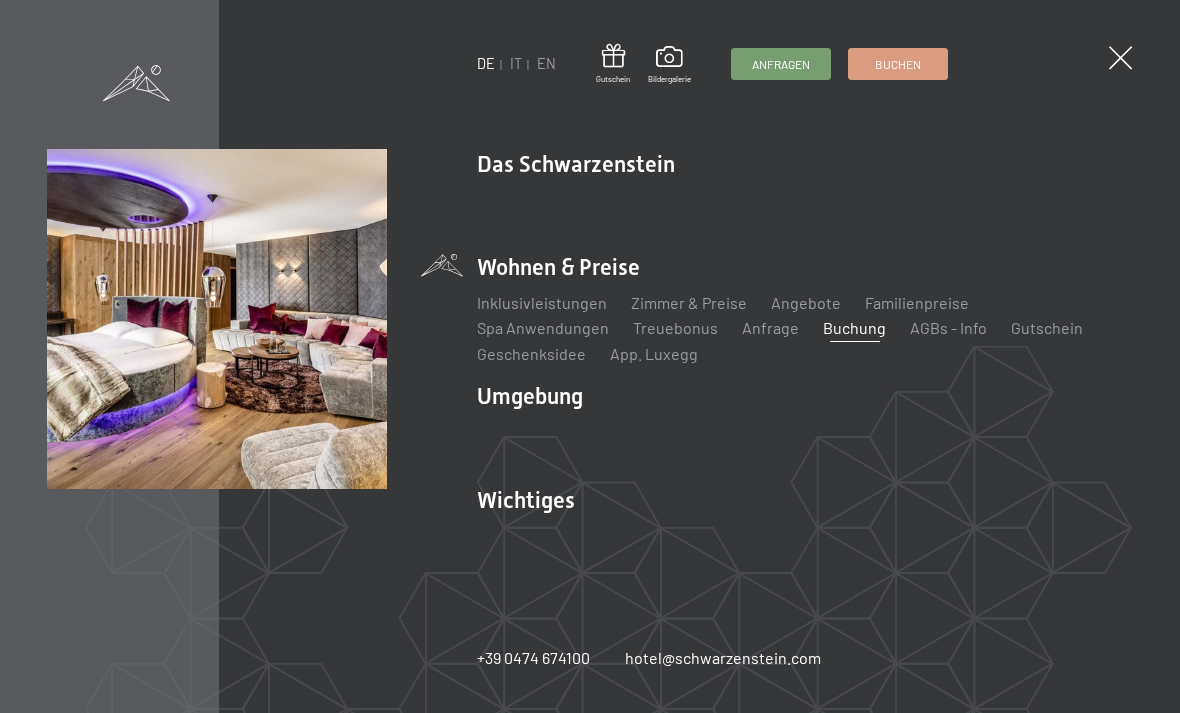 click on "IT" at bounding box center (516, 63) 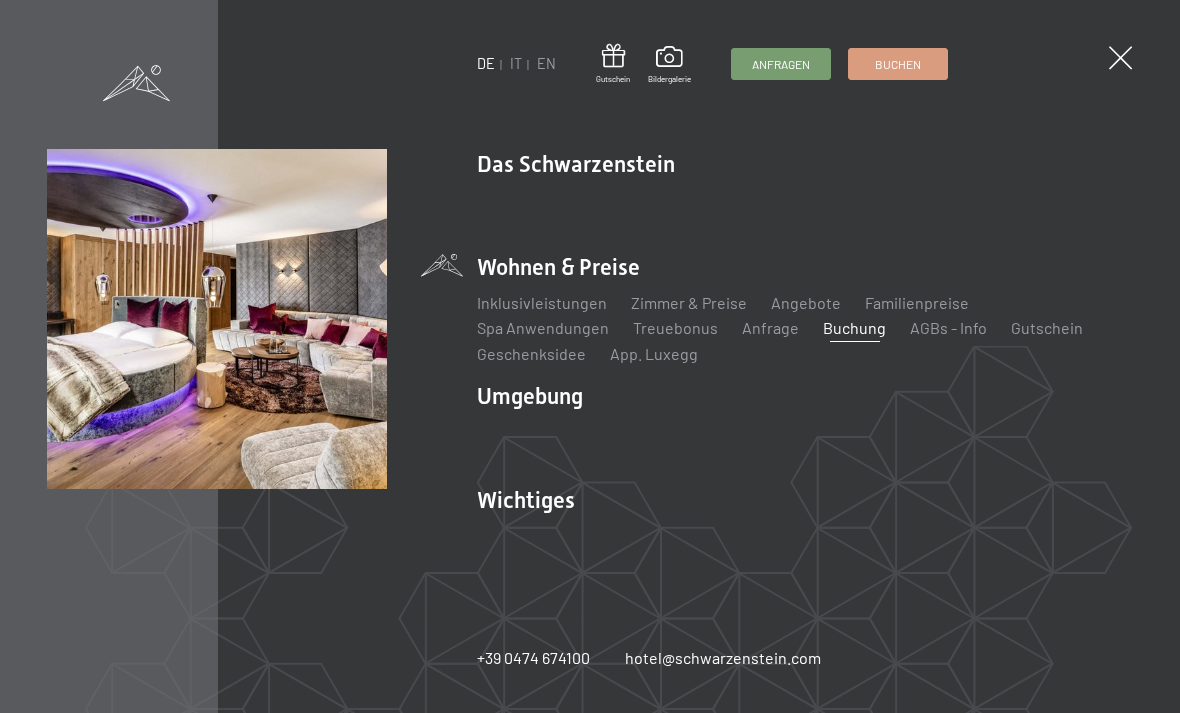 click at bounding box center (1120, 57) 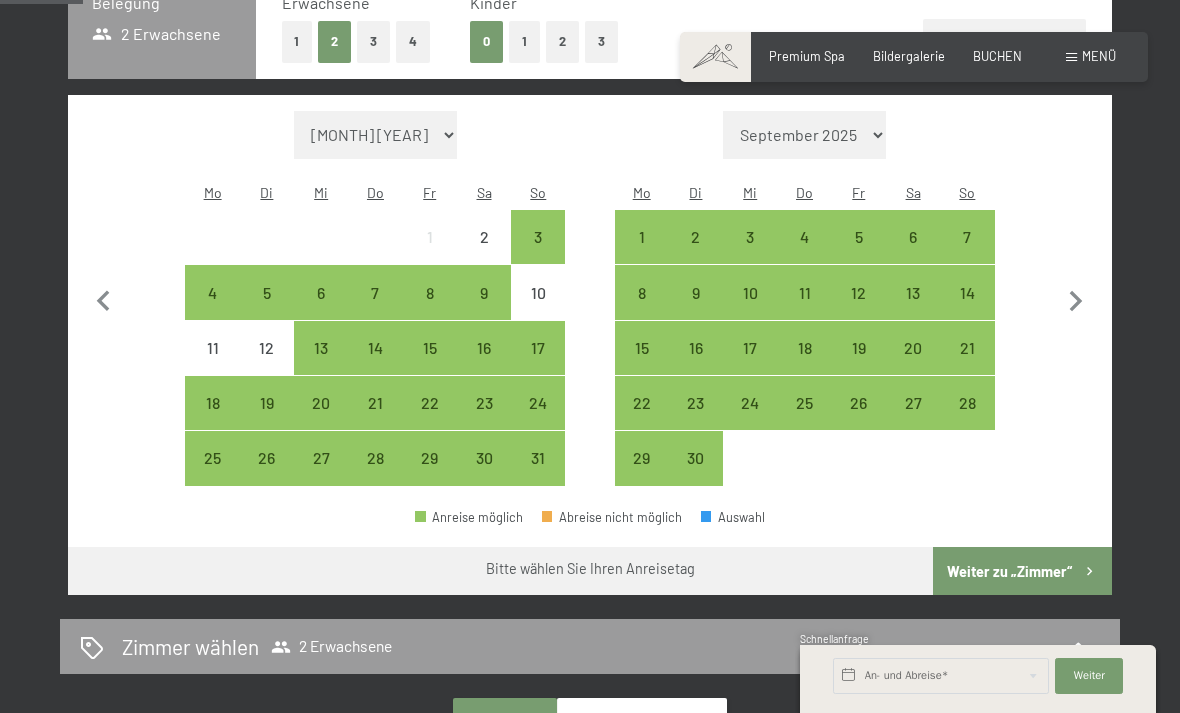 scroll, scrollTop: 477, scrollLeft: 0, axis: vertical 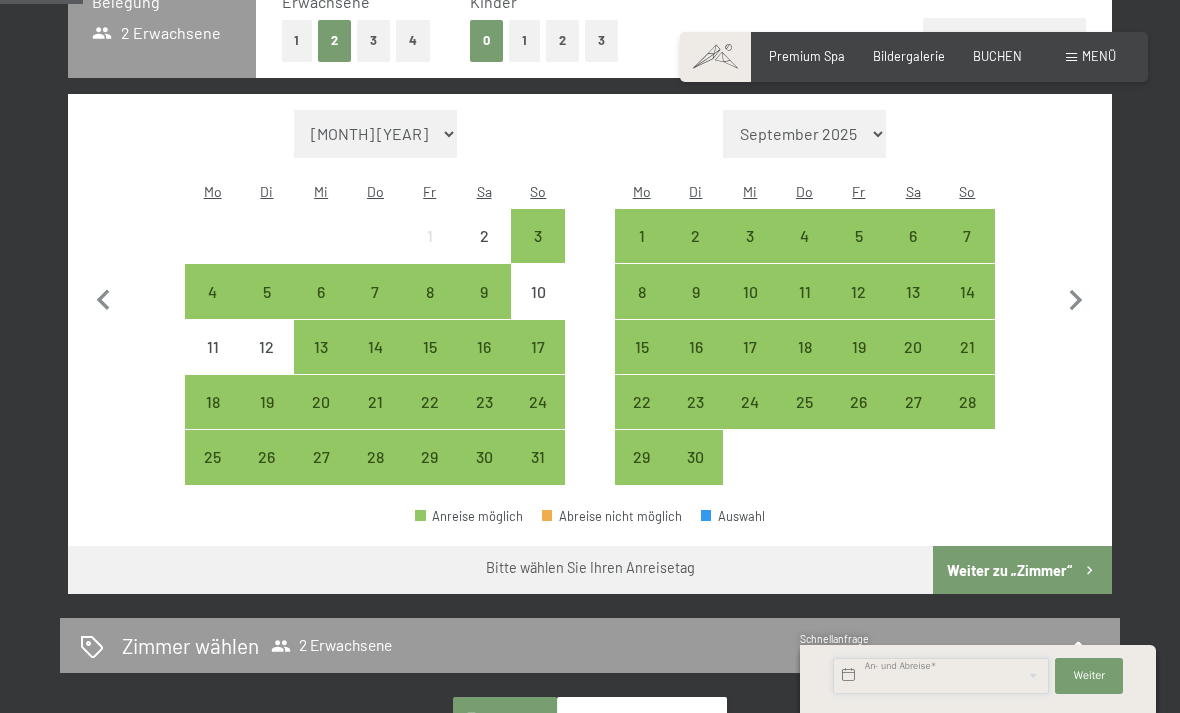 click at bounding box center [941, 676] 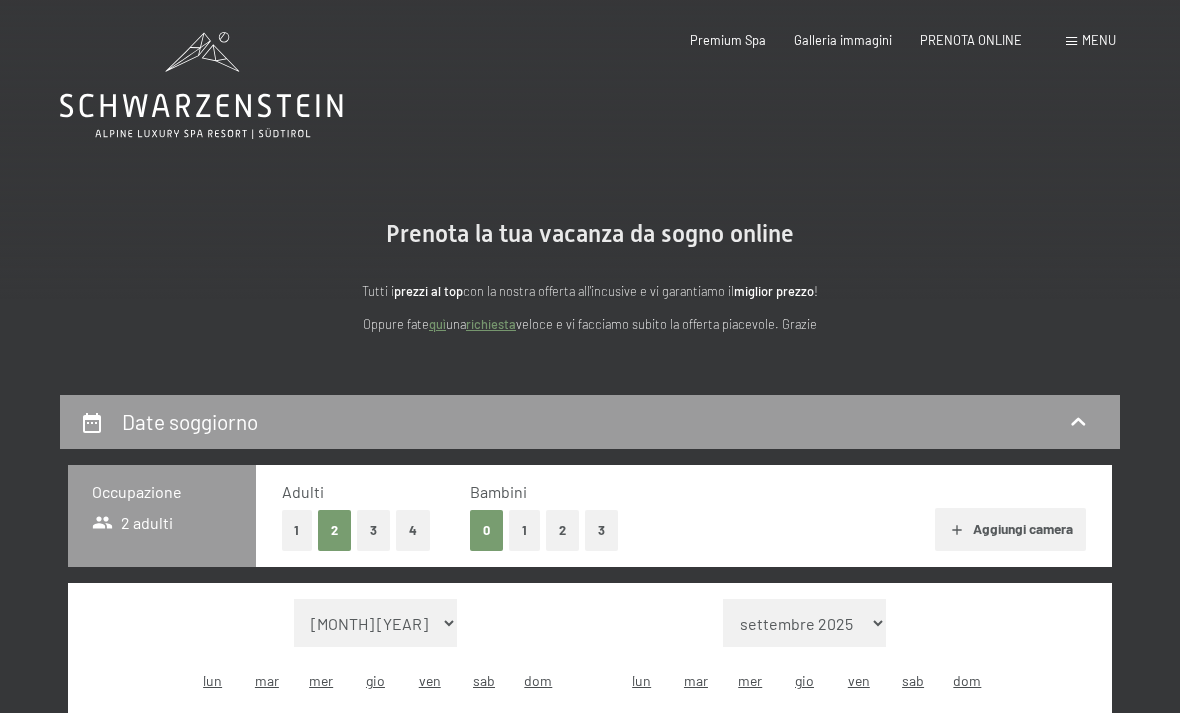 scroll, scrollTop: 0, scrollLeft: 0, axis: both 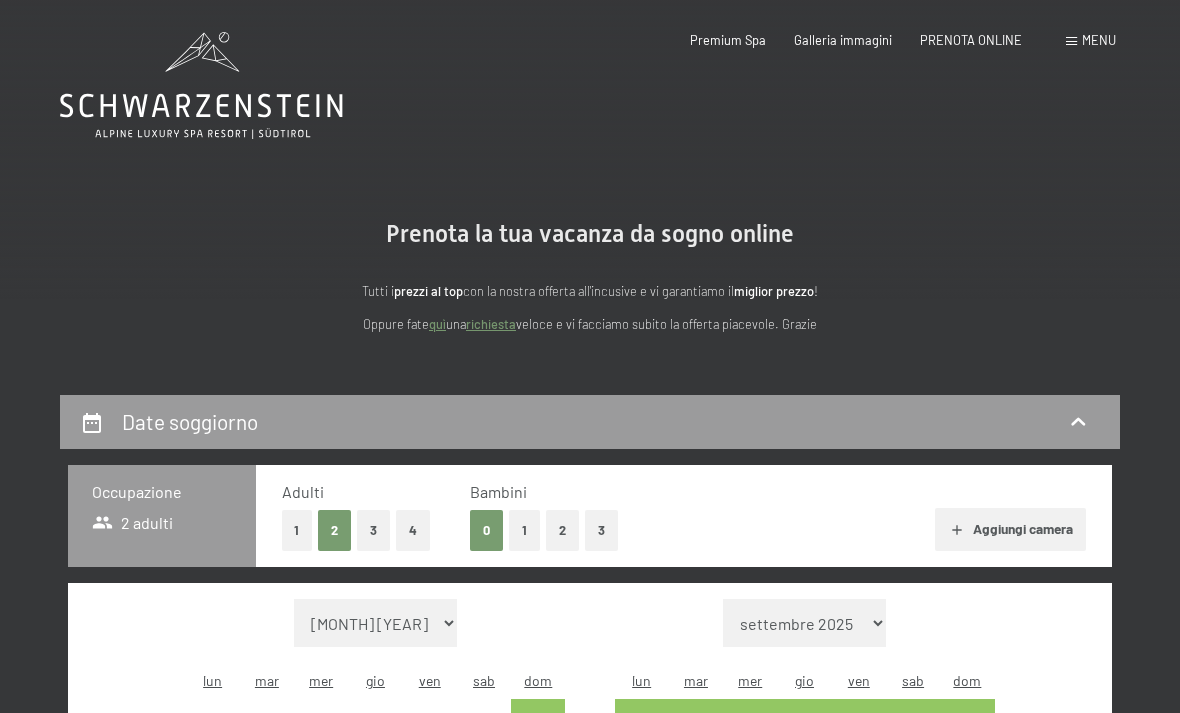 click on "1" at bounding box center (524, 530) 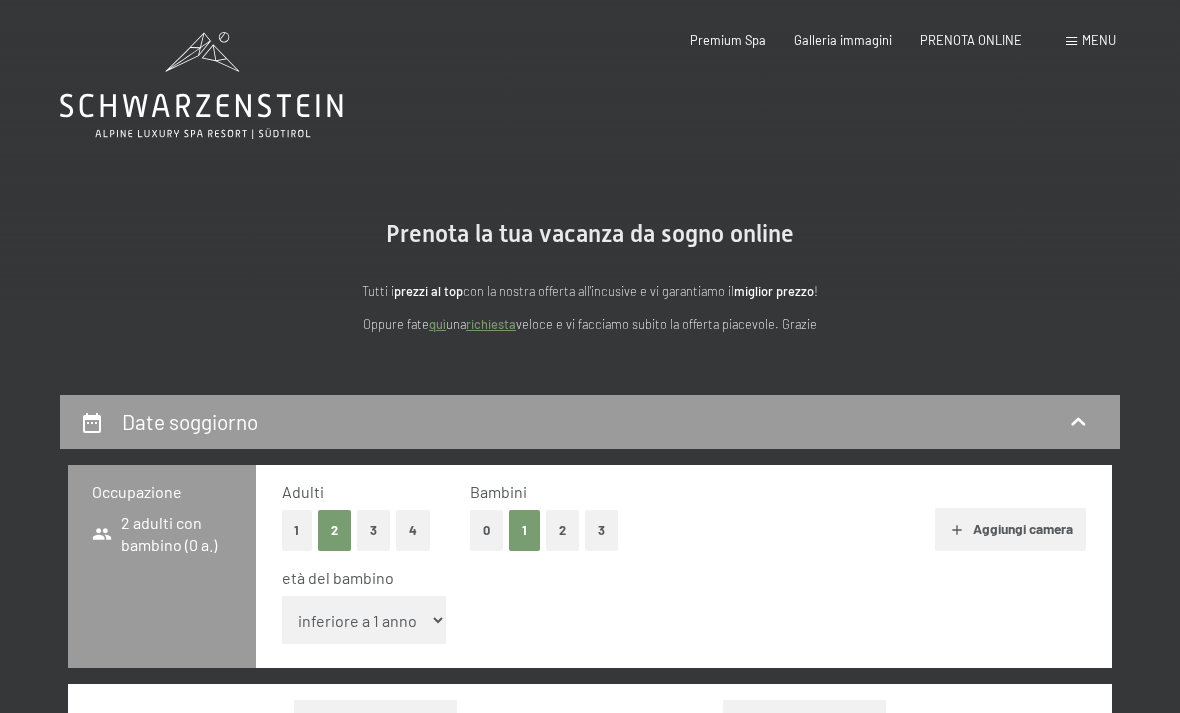 click on "inferiore a 1 anno 1 anno 2 anni 3 anni 4 anni 5 anni 6 anni 7 anni 8 anni 9 anni 10 anni 11 anni 12 anni 13 anni 14 anni 15 anni 16 anni 17 anni" at bounding box center (364, 620) 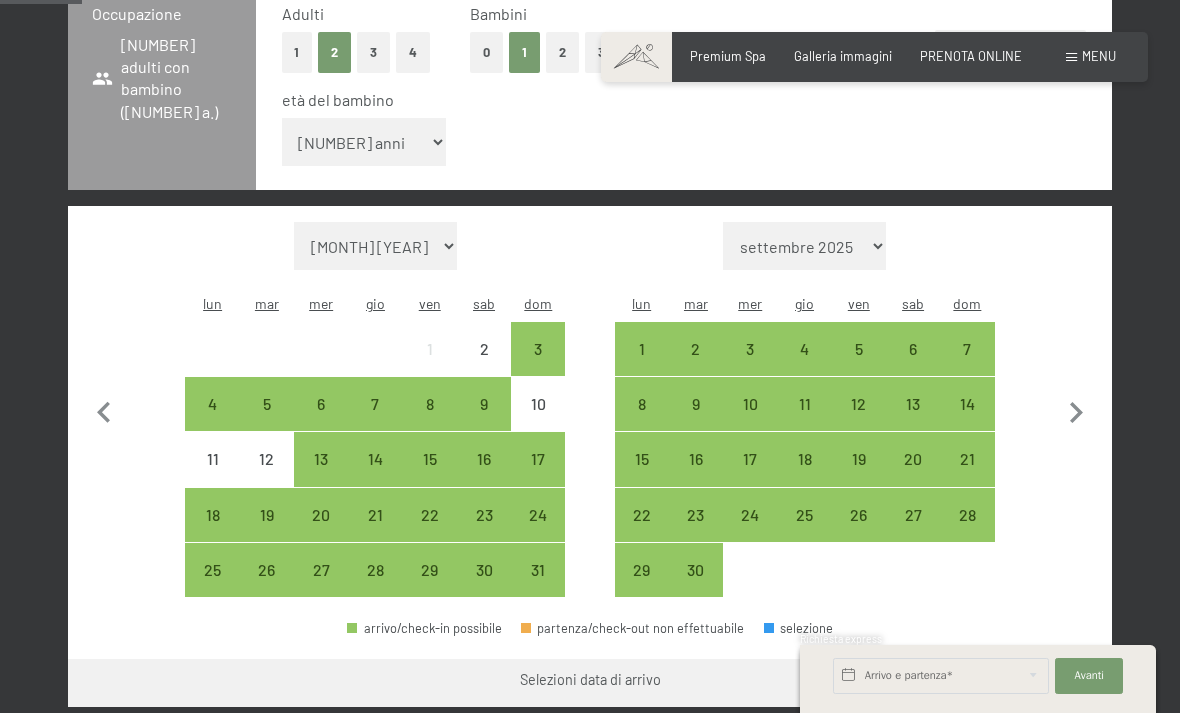 scroll, scrollTop: 479, scrollLeft: 0, axis: vertical 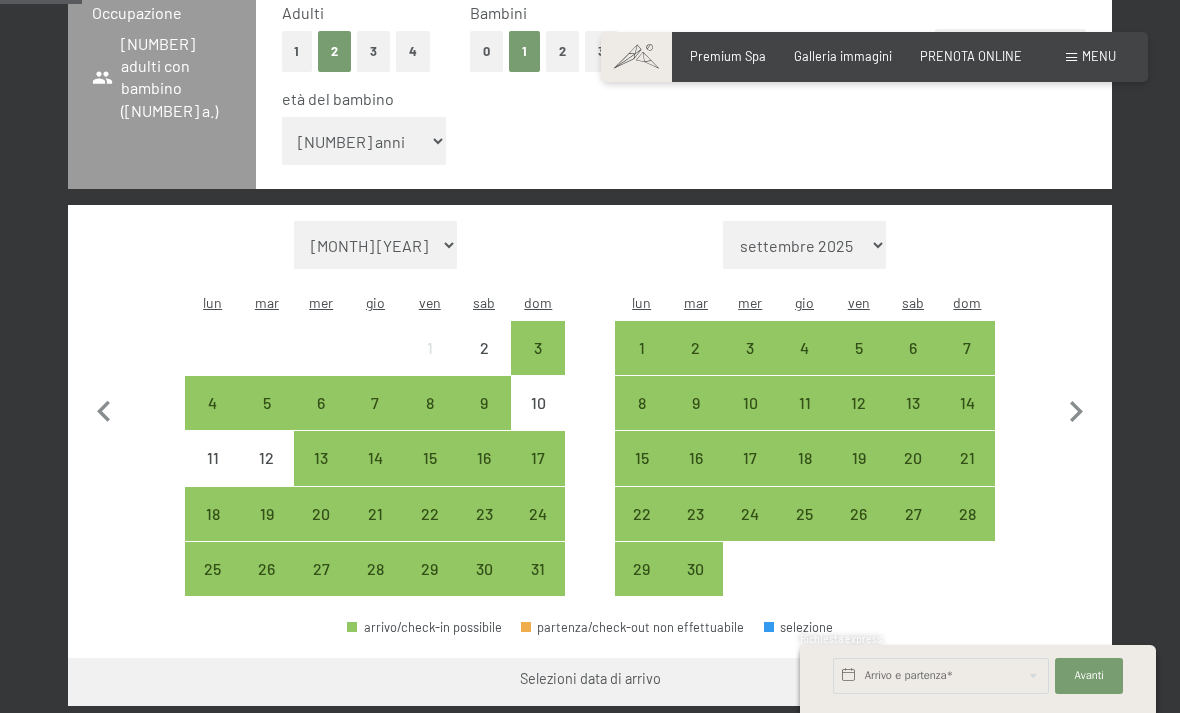 click on "24" at bounding box center (538, 531) 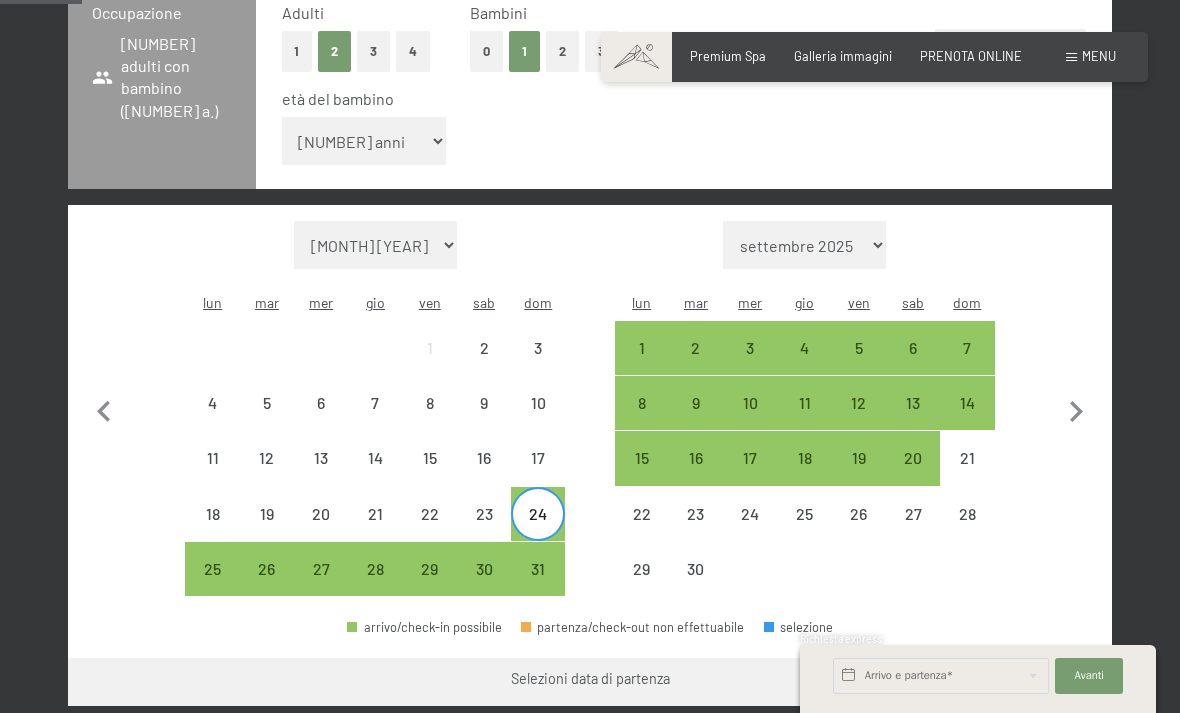 click on "30" at bounding box center [484, 586] 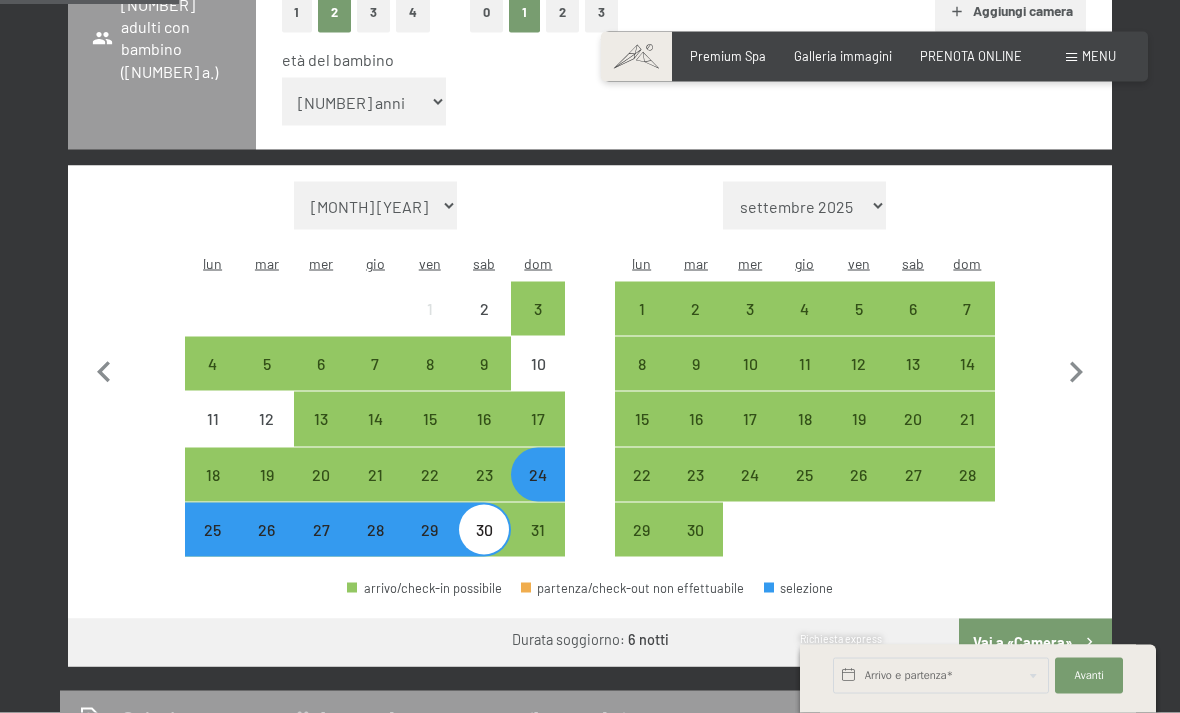 scroll, scrollTop: 519, scrollLeft: 0, axis: vertical 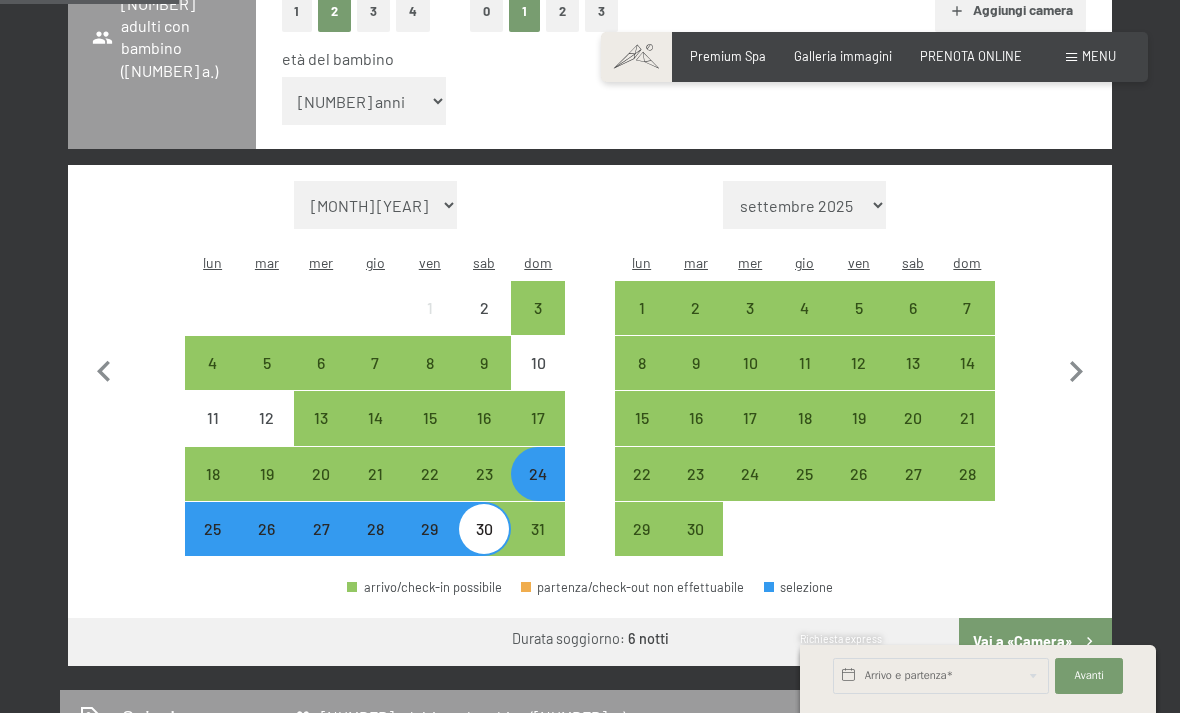 click on "3" at bounding box center (750, 325) 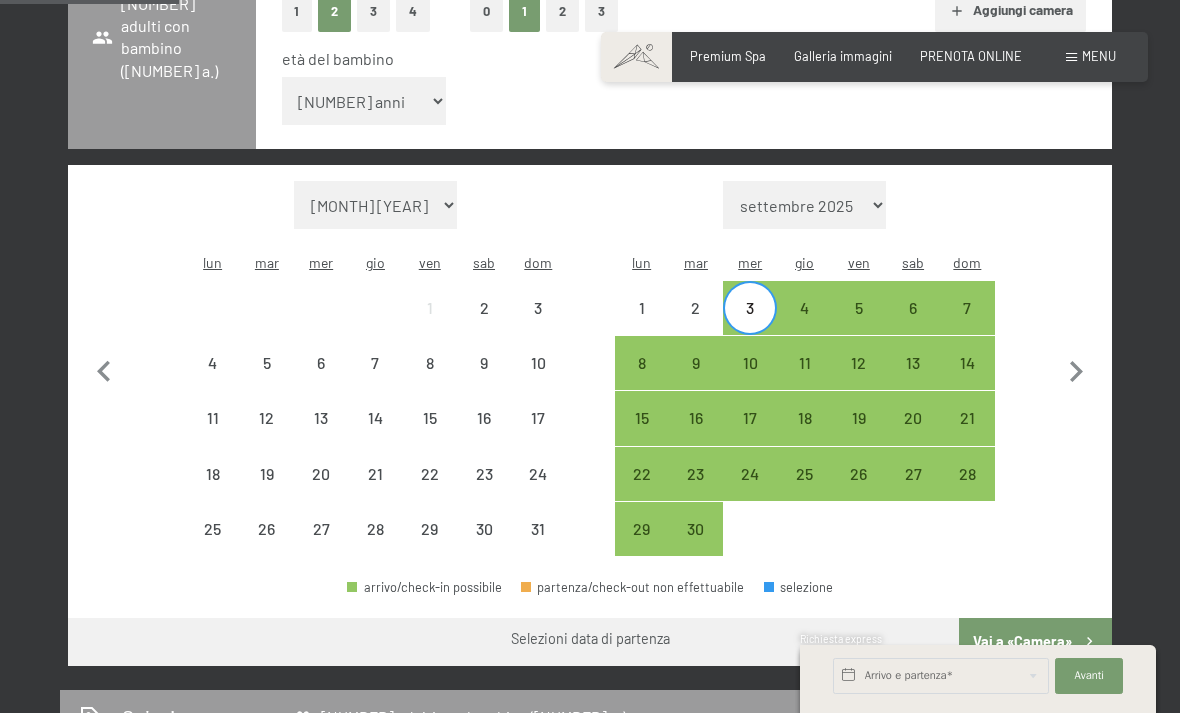 click on "9" at bounding box center (696, 380) 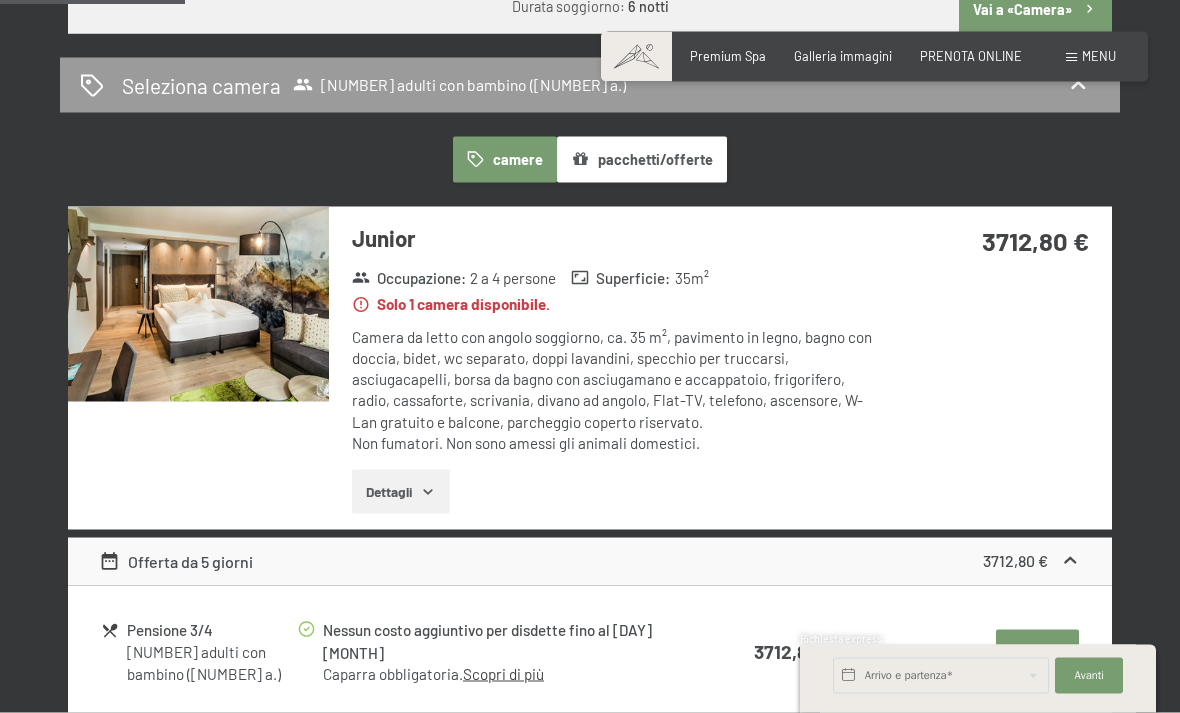 scroll, scrollTop: 1153, scrollLeft: 0, axis: vertical 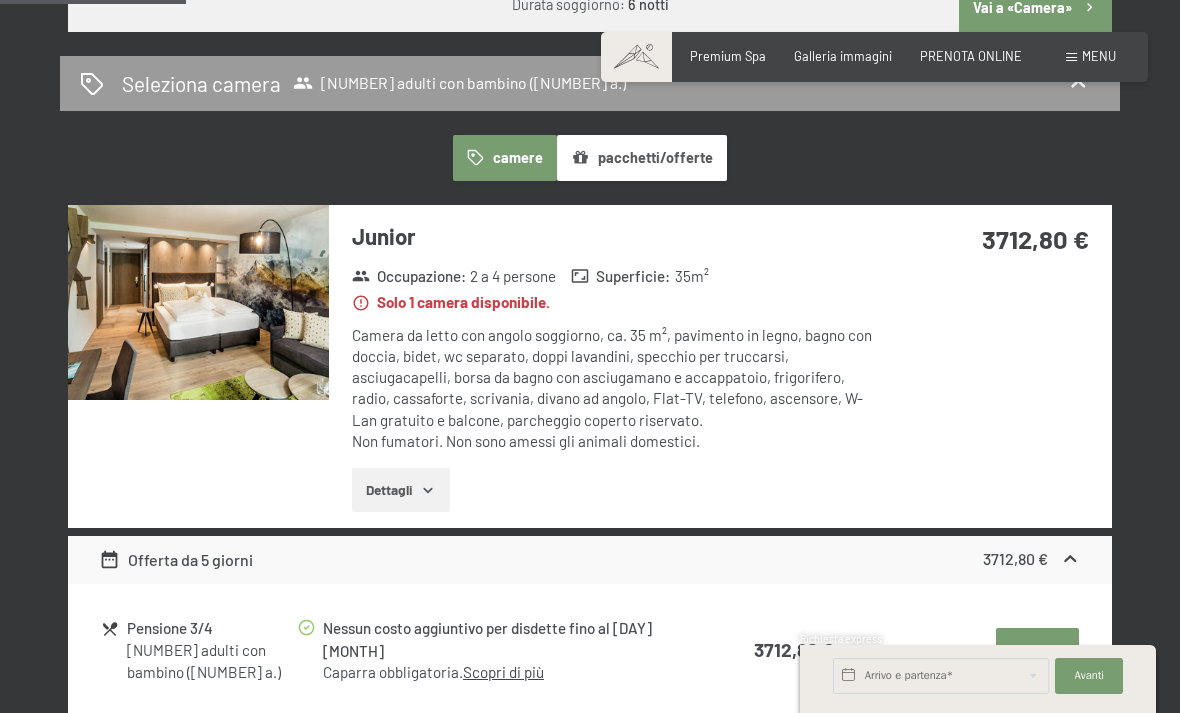 click on "Seleziona" at bounding box center [1037, 650] 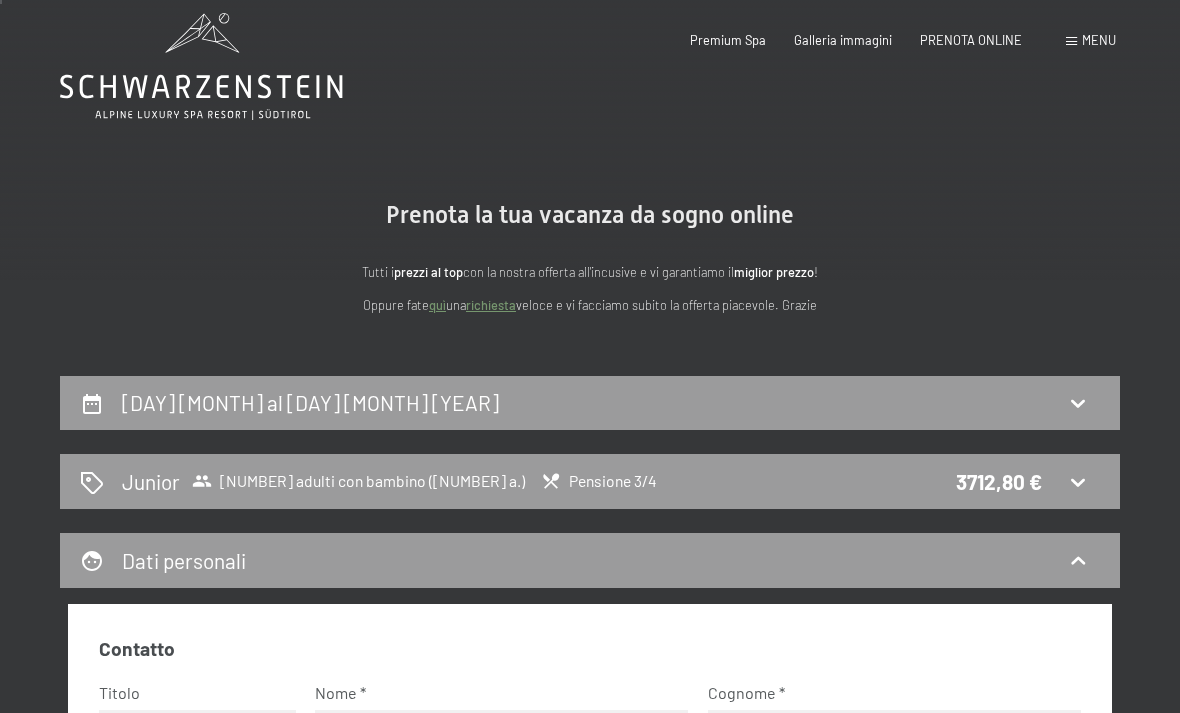 scroll, scrollTop: 0, scrollLeft: 0, axis: both 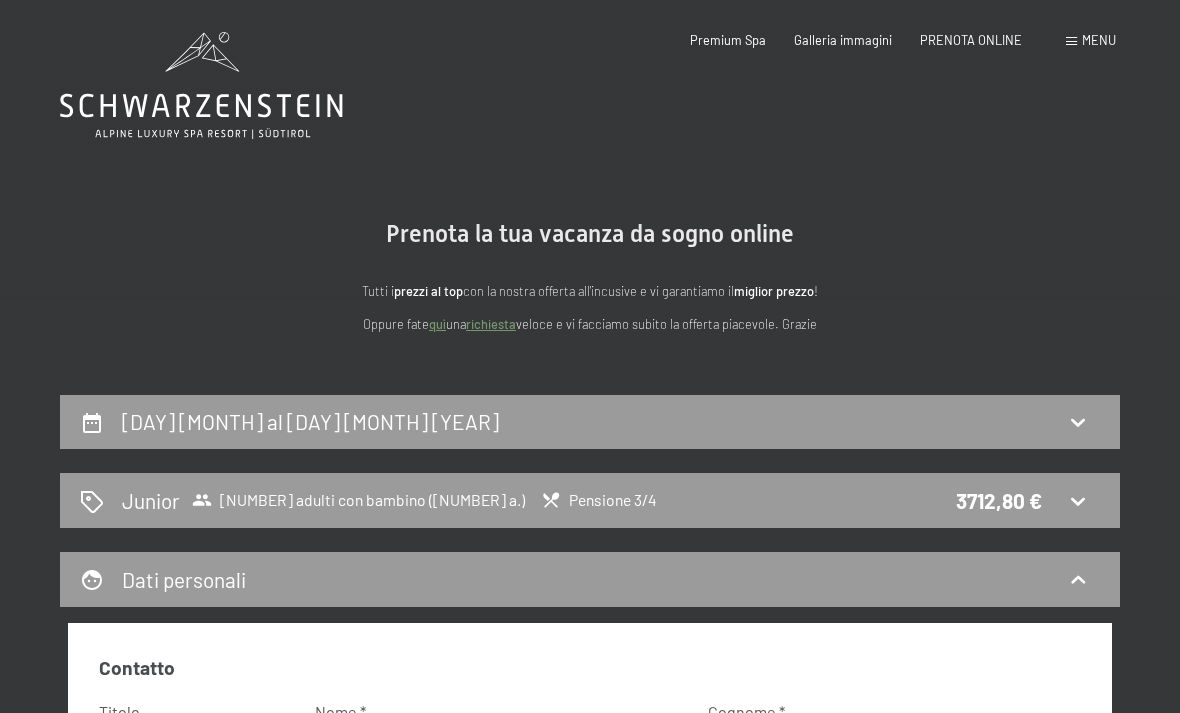click on "[DAY] [MONTH] al [DAY] [MONTH] [YEAR]" at bounding box center [590, 421] 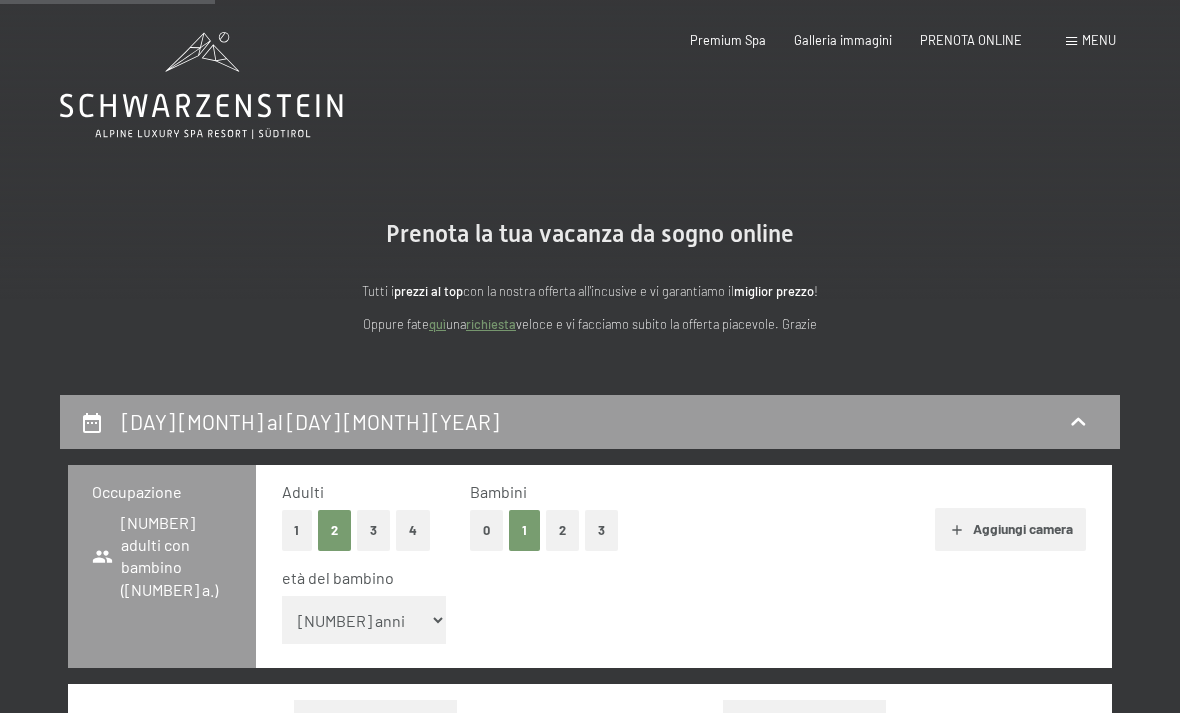 scroll, scrollTop: 393, scrollLeft: 0, axis: vertical 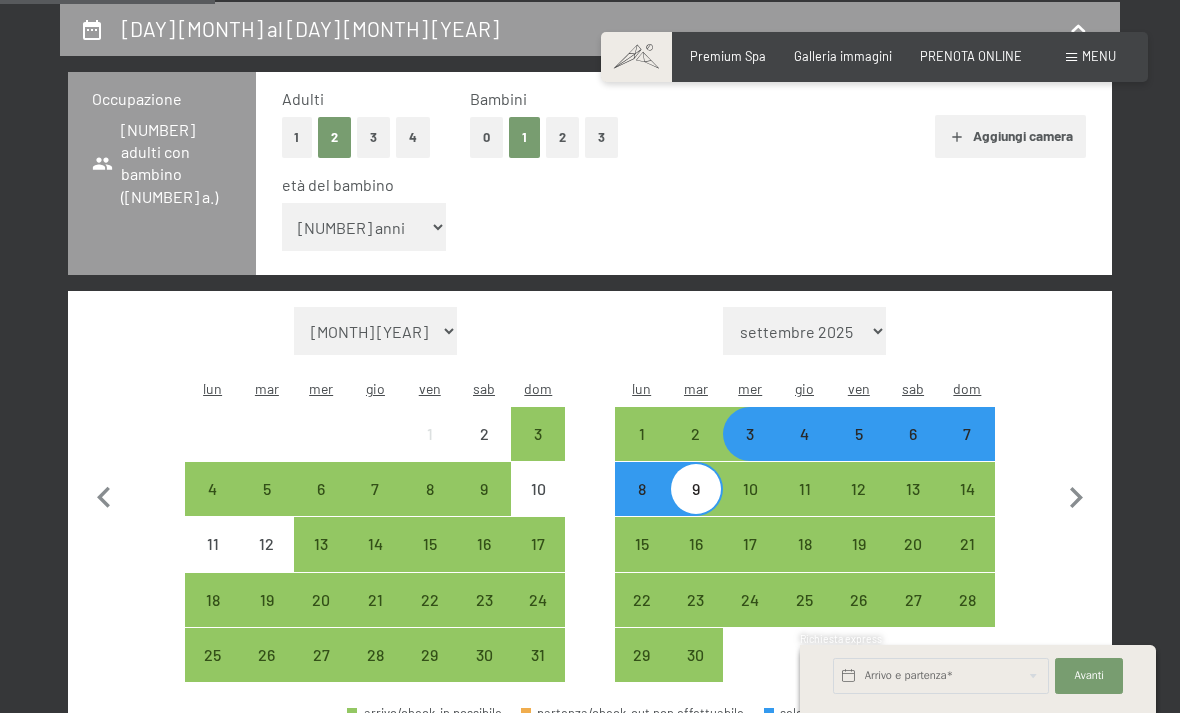 click on "24" at bounding box center [538, 617] 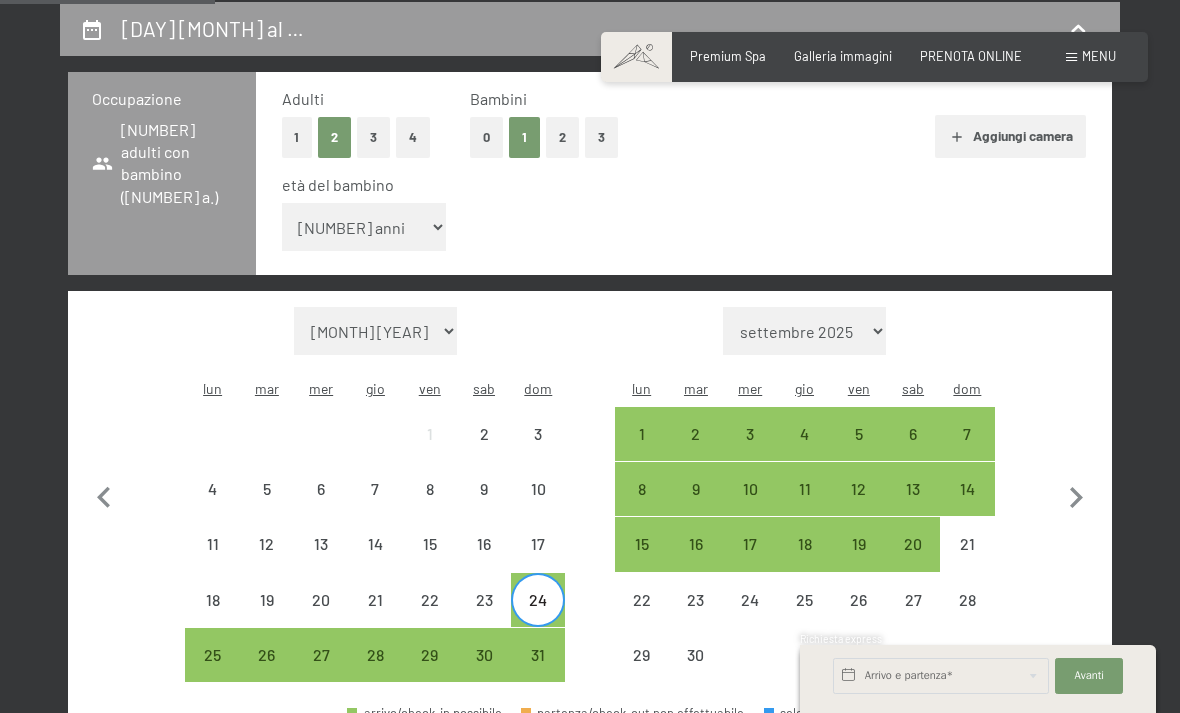 click on "22" at bounding box center (430, 617) 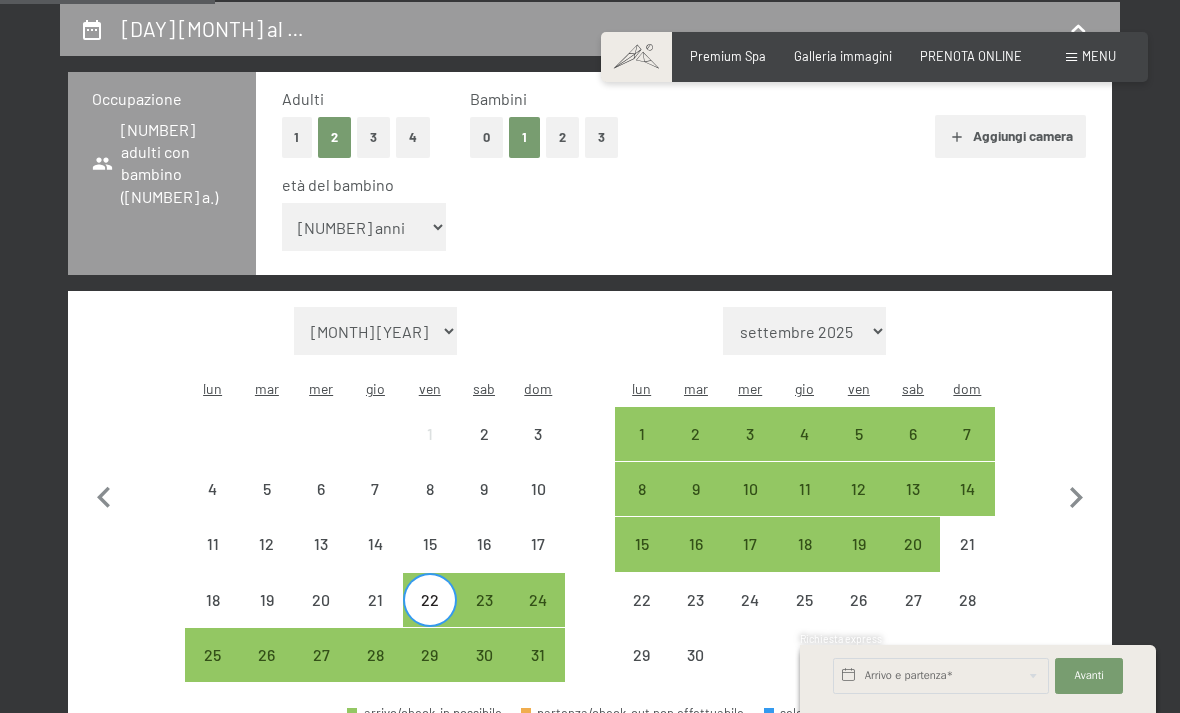 click on "29" at bounding box center (430, 672) 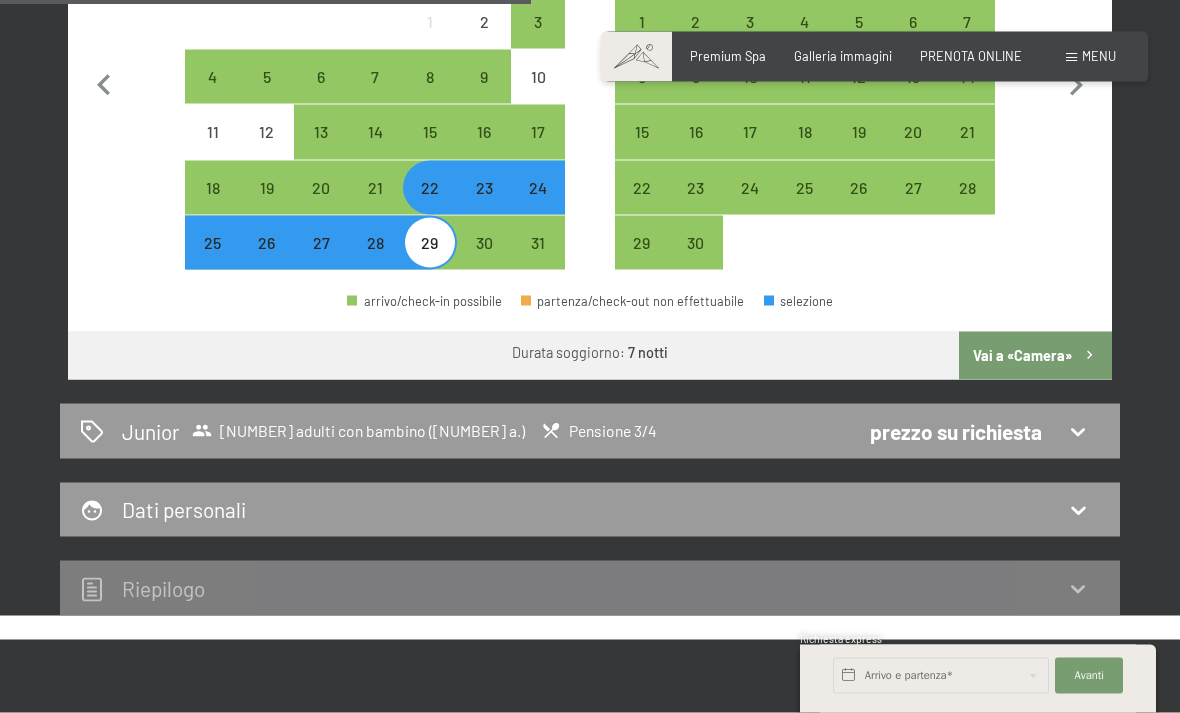scroll, scrollTop: 807, scrollLeft: 0, axis: vertical 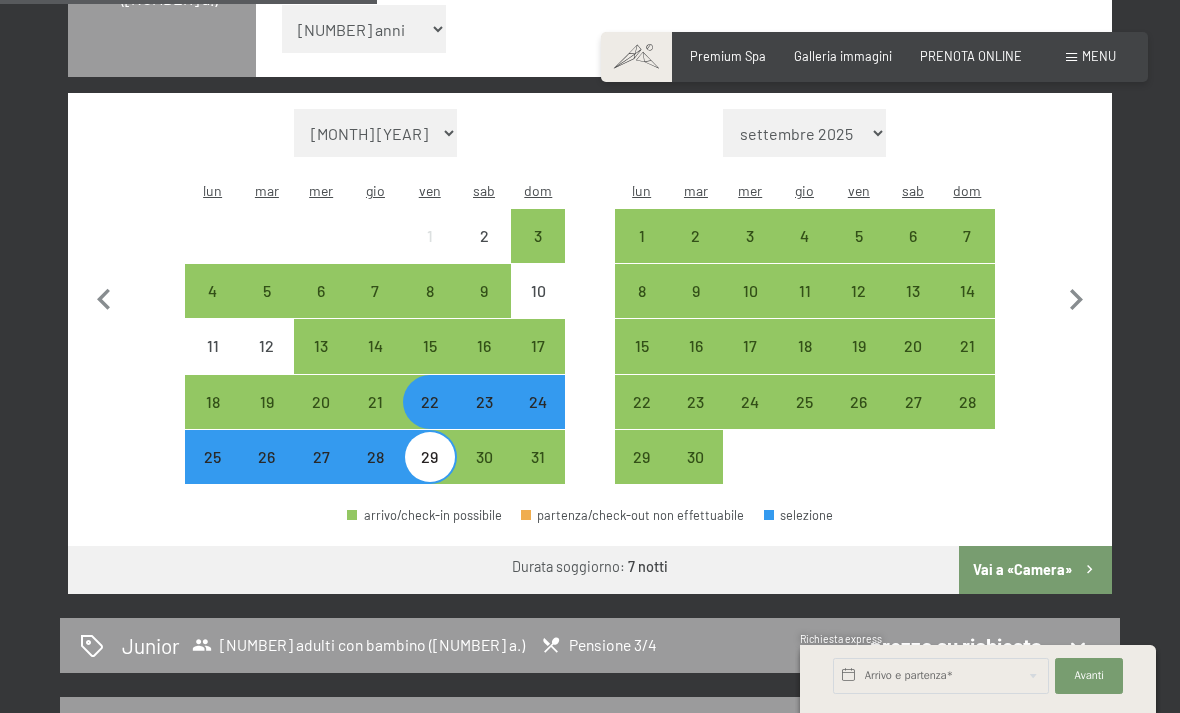 click on "Vai a «Camera»" at bounding box center [1035, 570] 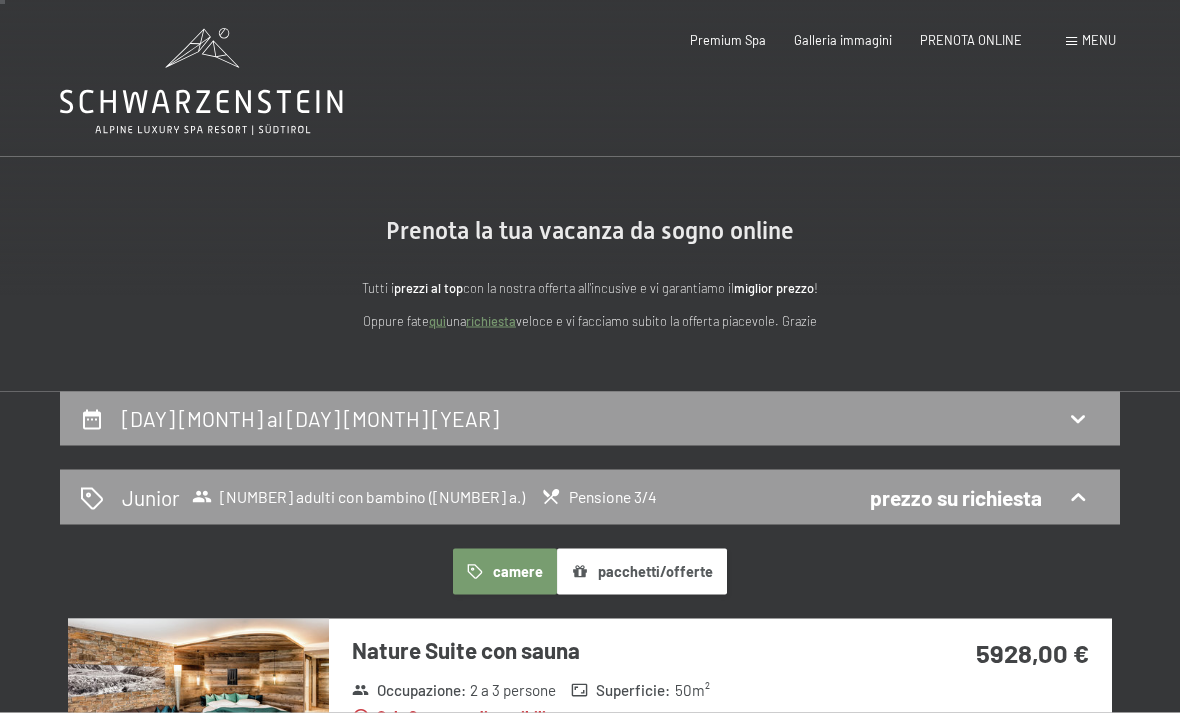 scroll, scrollTop: 0, scrollLeft: 0, axis: both 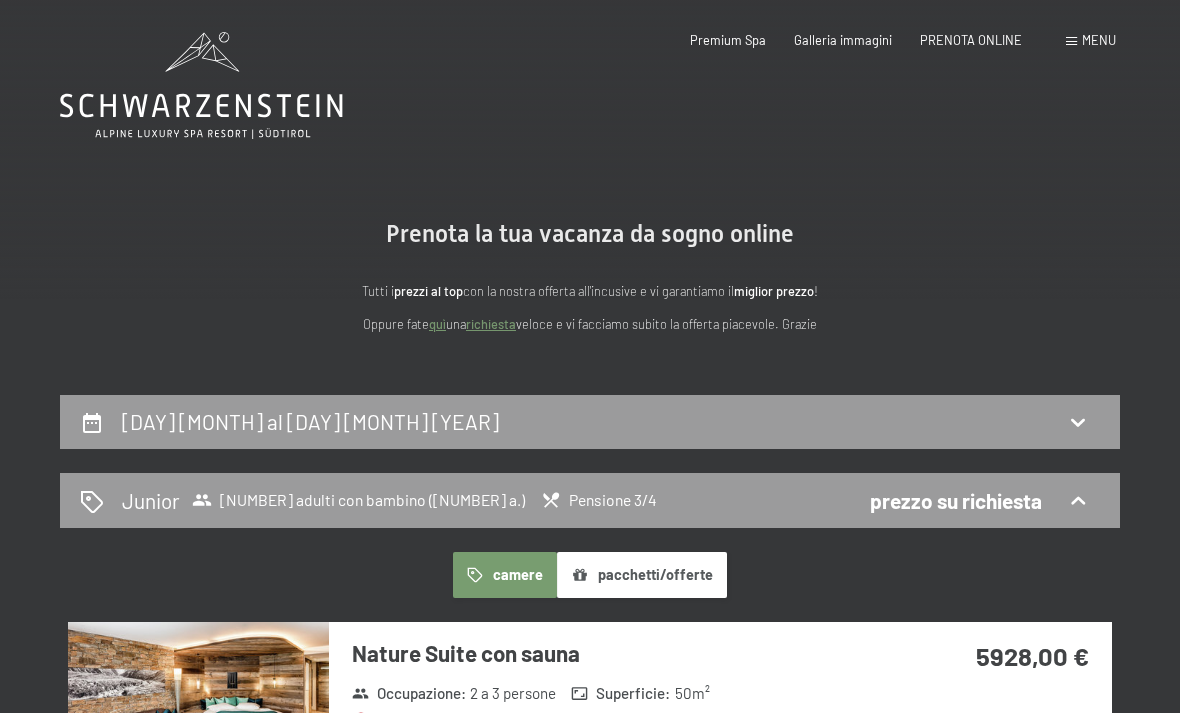 click on "prezzo su richiesta" at bounding box center (956, 500) 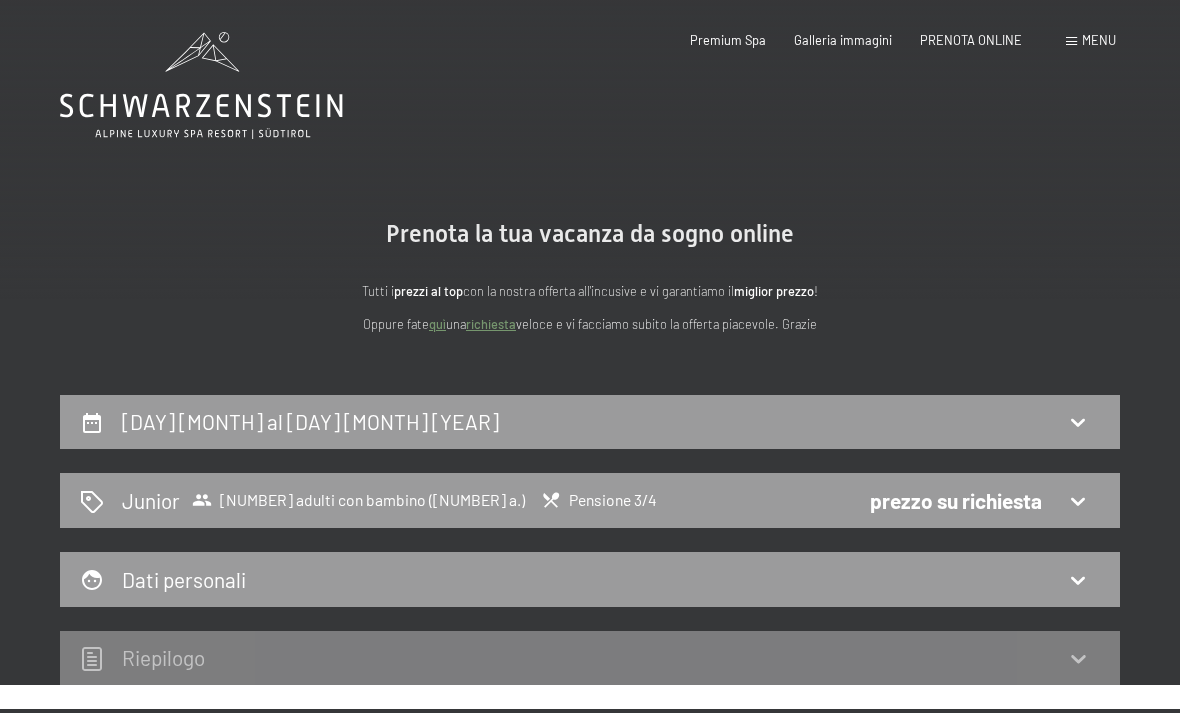 click on "22 agosto al 29 agosto 2025" at bounding box center [590, 421] 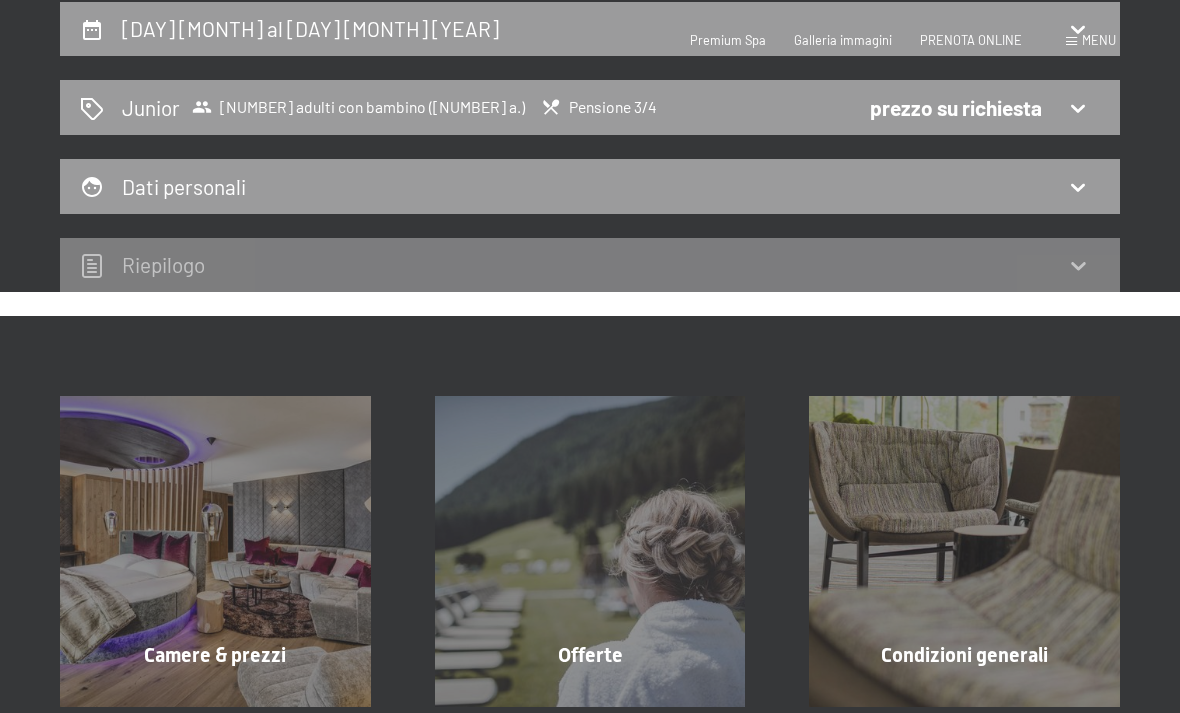 select on "14" 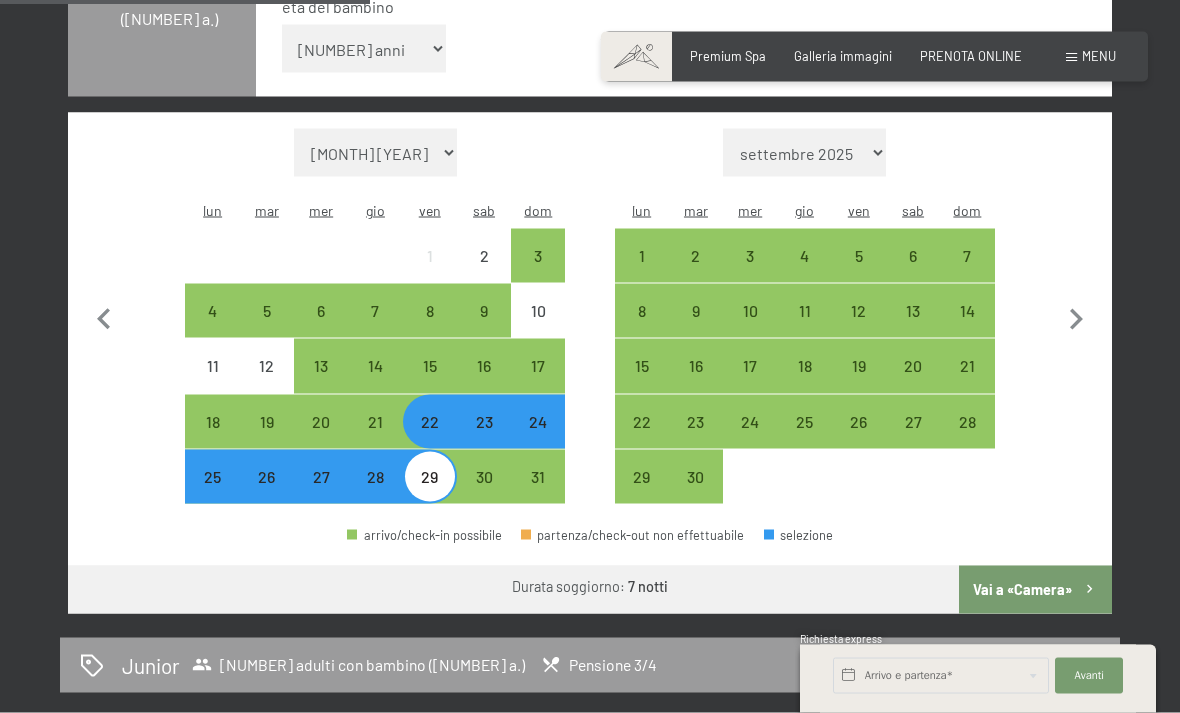 scroll, scrollTop: 573, scrollLeft: 0, axis: vertical 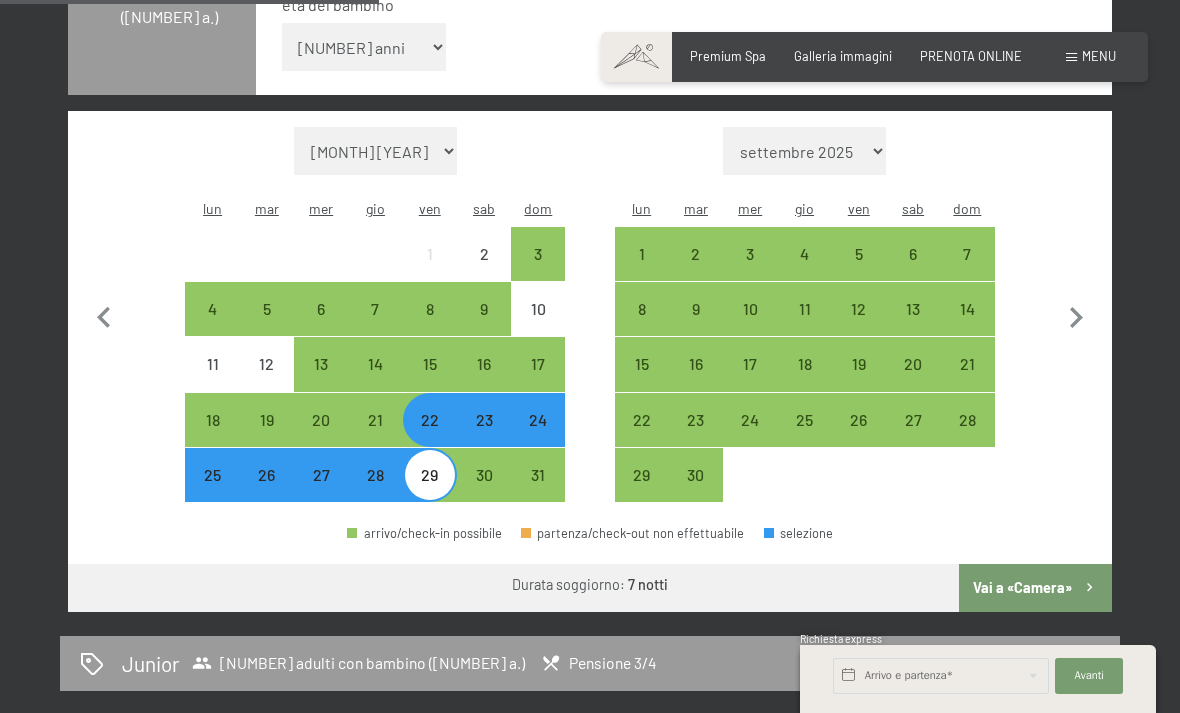 click on "26" at bounding box center (267, 492) 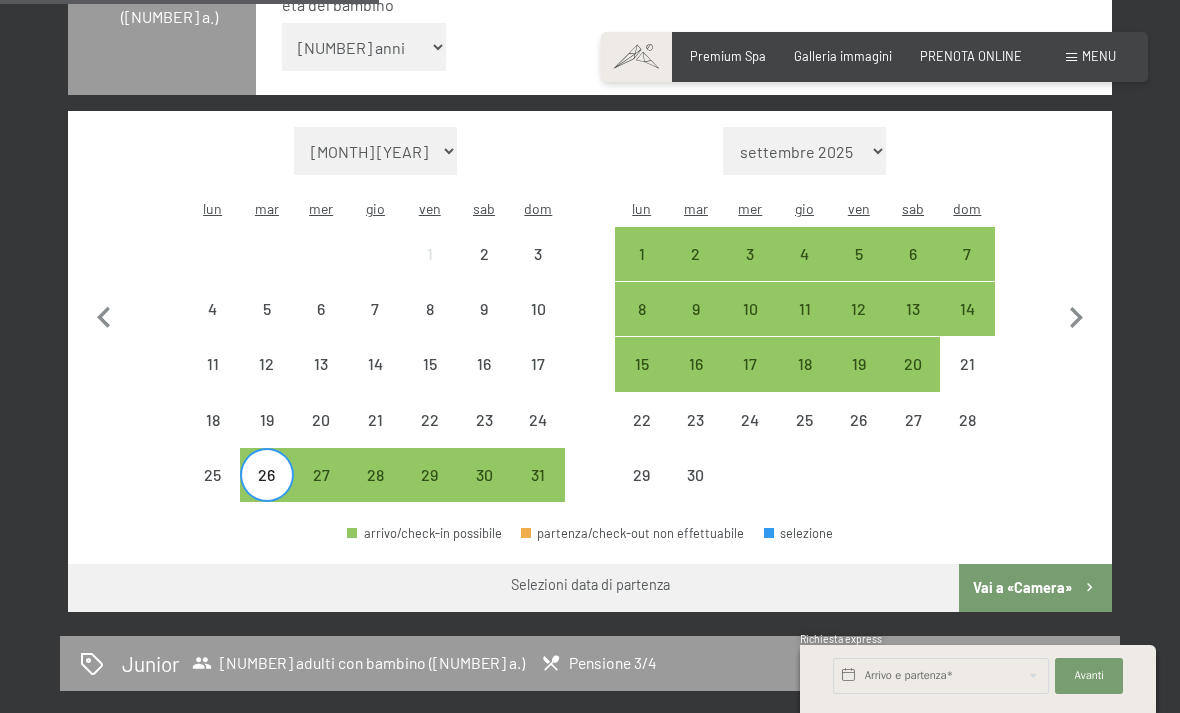 click on "1" at bounding box center (642, 271) 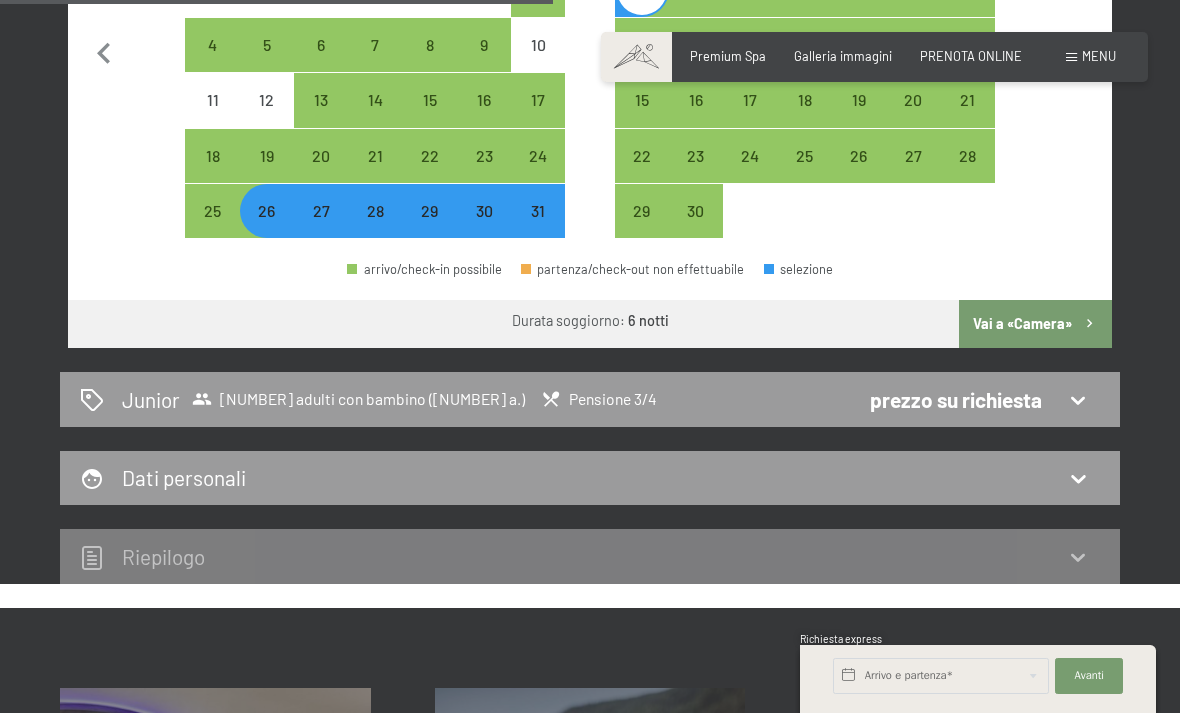 scroll, scrollTop: 835, scrollLeft: 0, axis: vertical 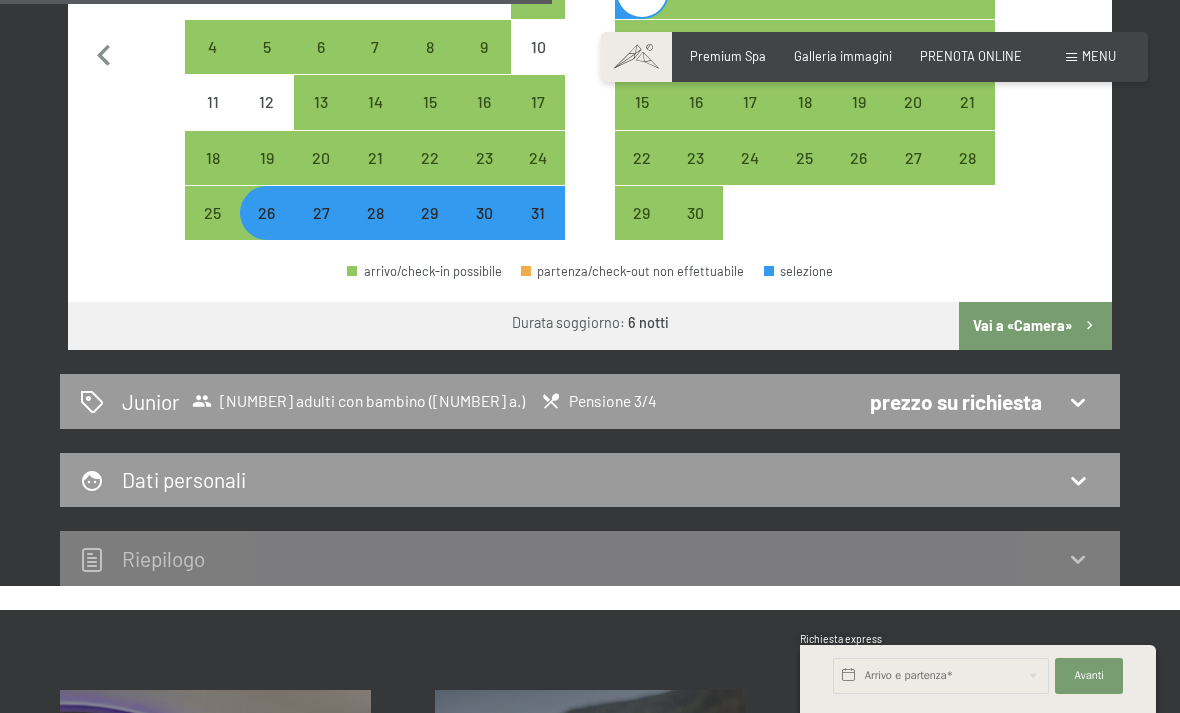 click on "Vai a «Camera»" at bounding box center (1035, 326) 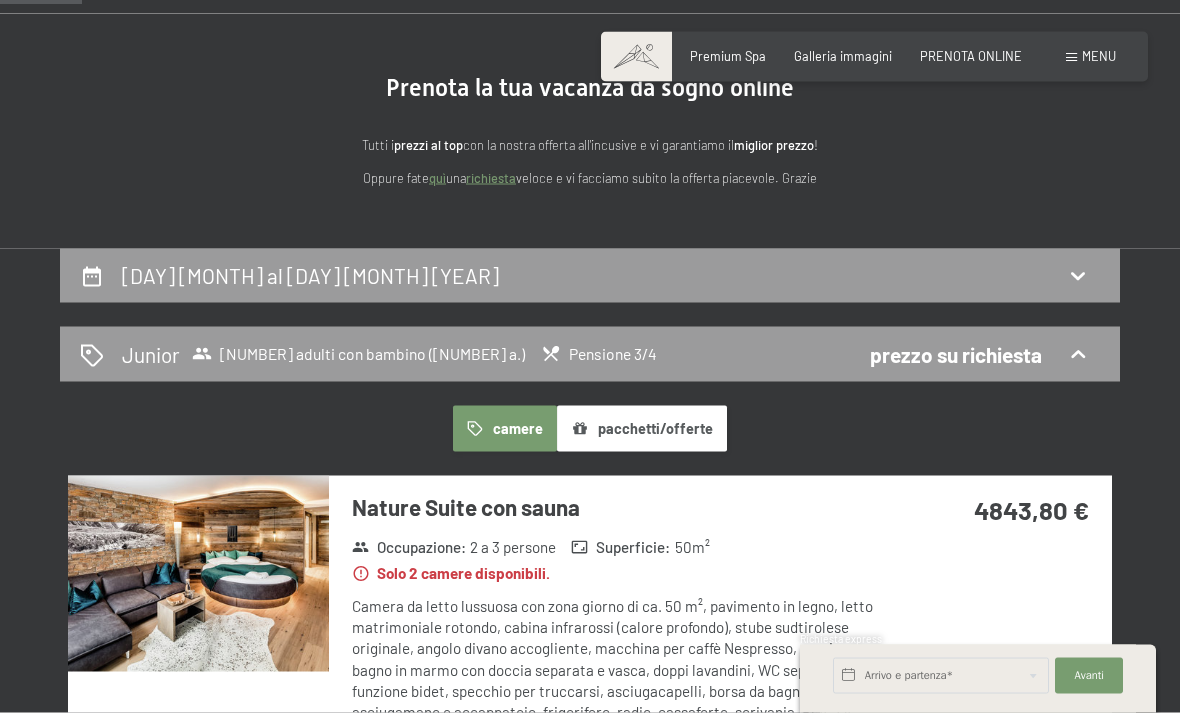 scroll, scrollTop: 139, scrollLeft: 0, axis: vertical 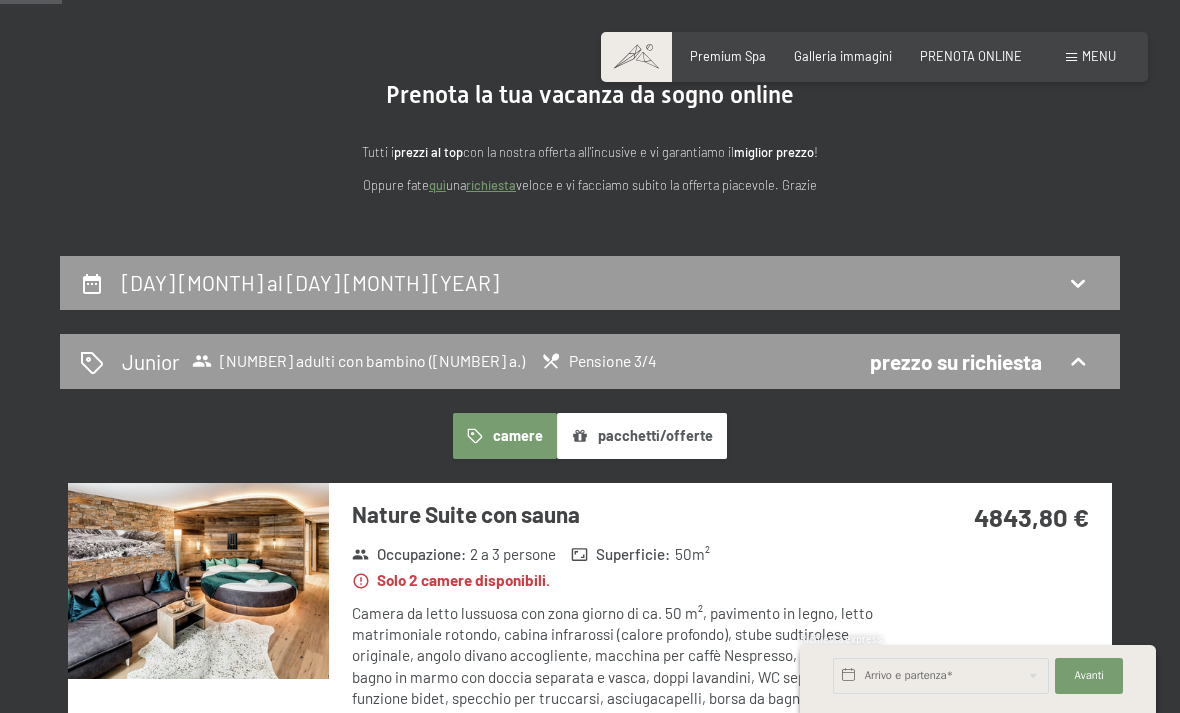 click on "4843,80 €" at bounding box center [994, 541] 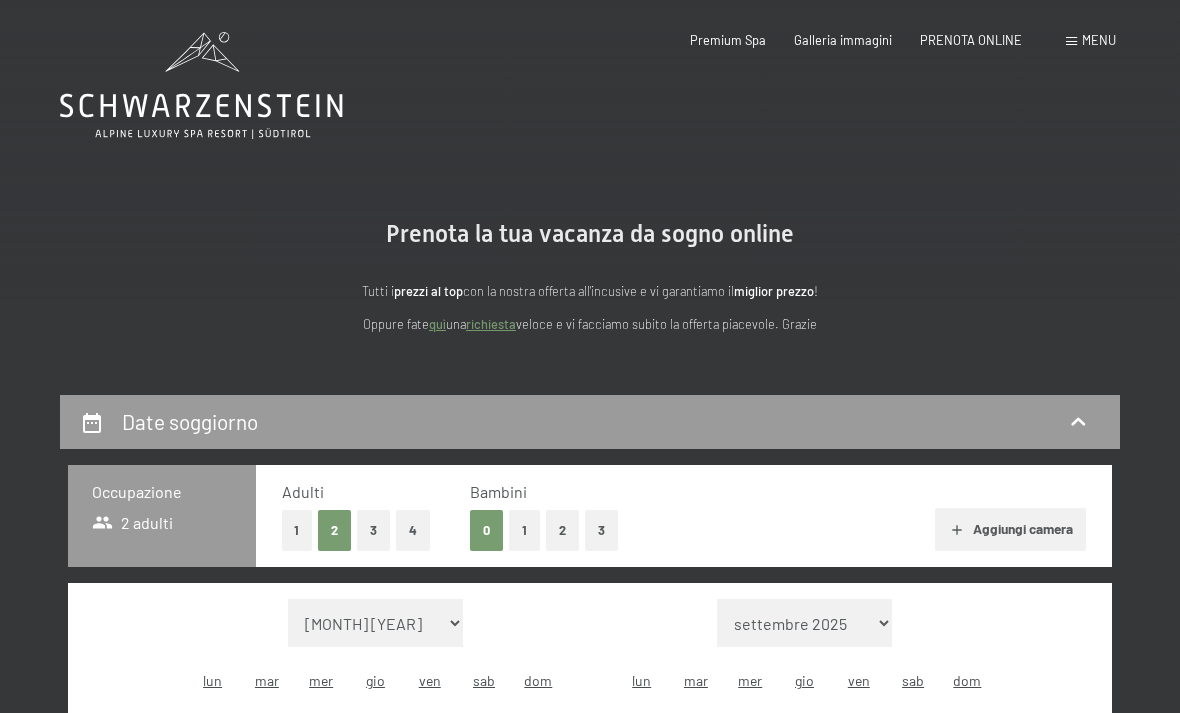 scroll, scrollTop: 0, scrollLeft: 0, axis: both 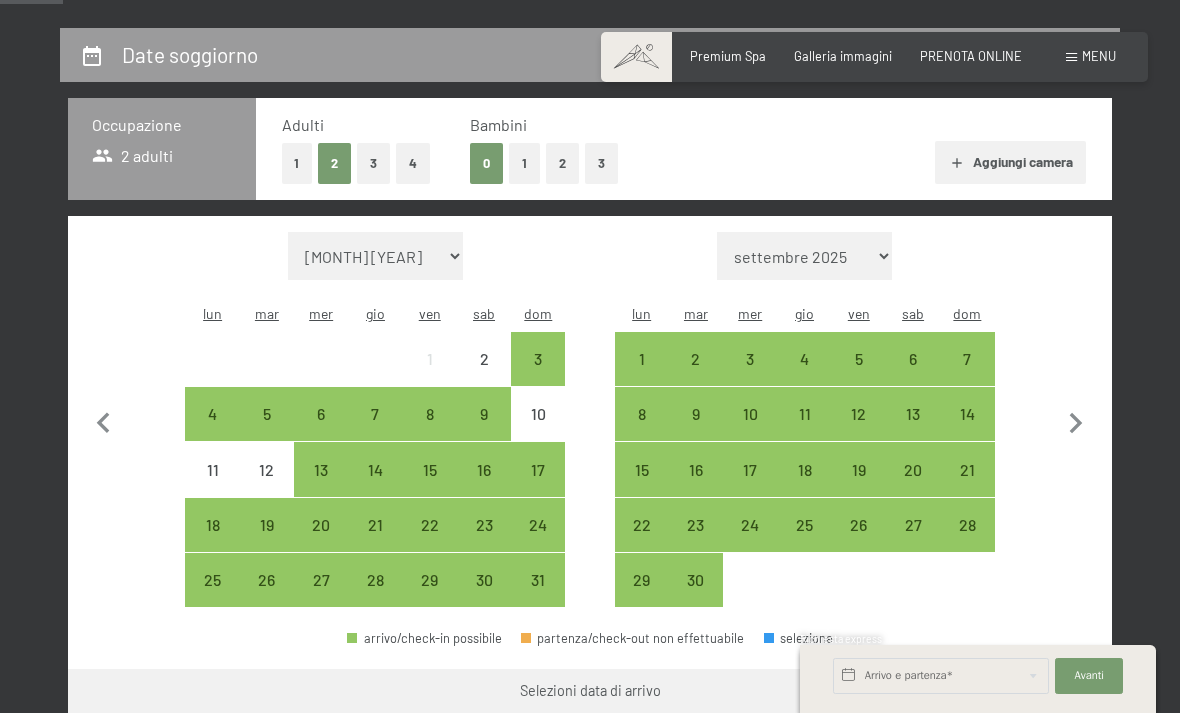 click on "24" at bounding box center [538, 542] 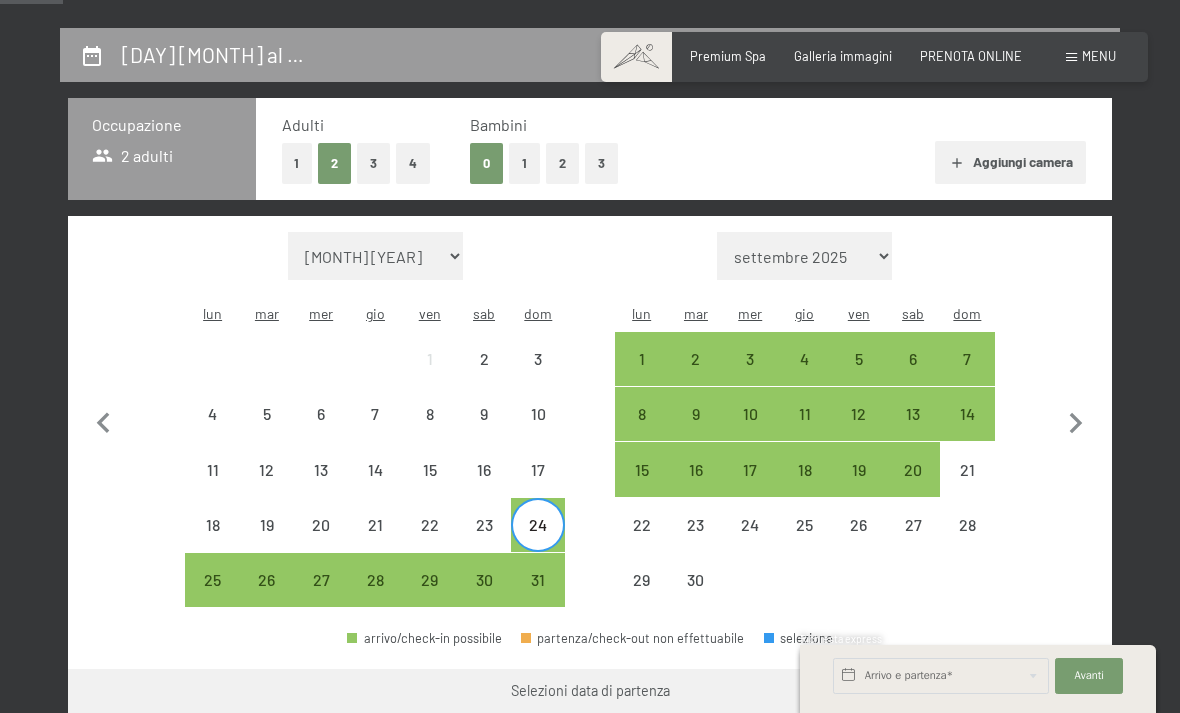 click on "31" at bounding box center (538, 597) 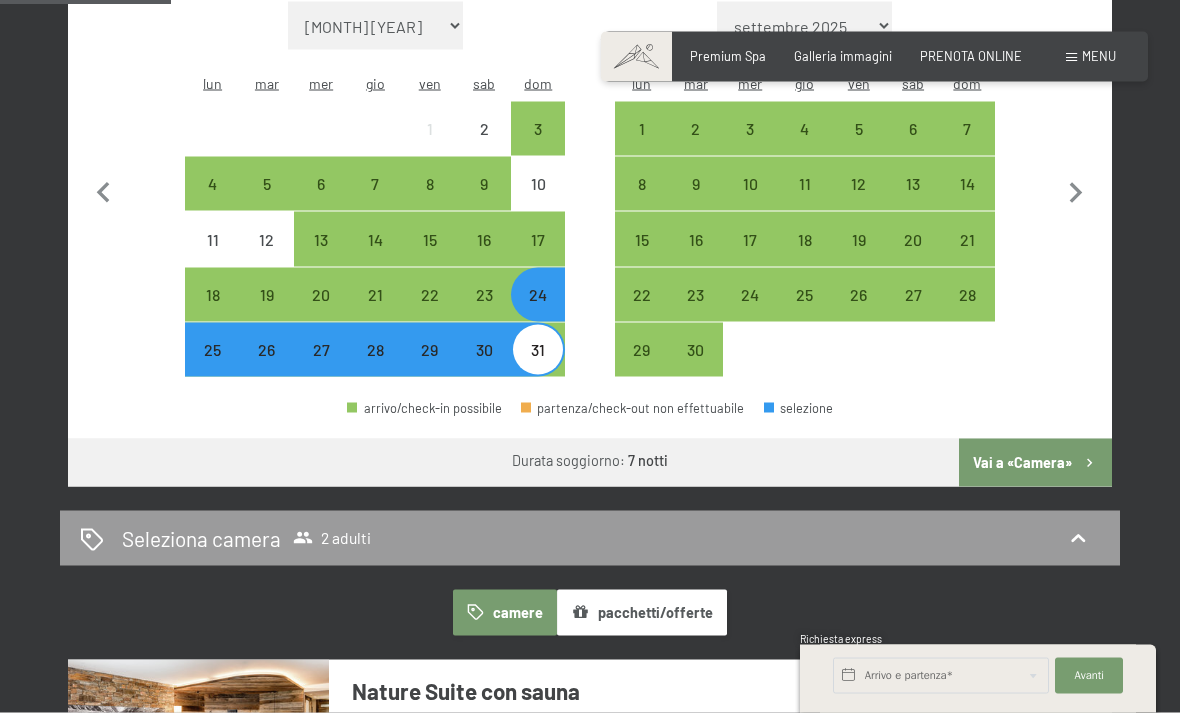 scroll, scrollTop: 598, scrollLeft: 0, axis: vertical 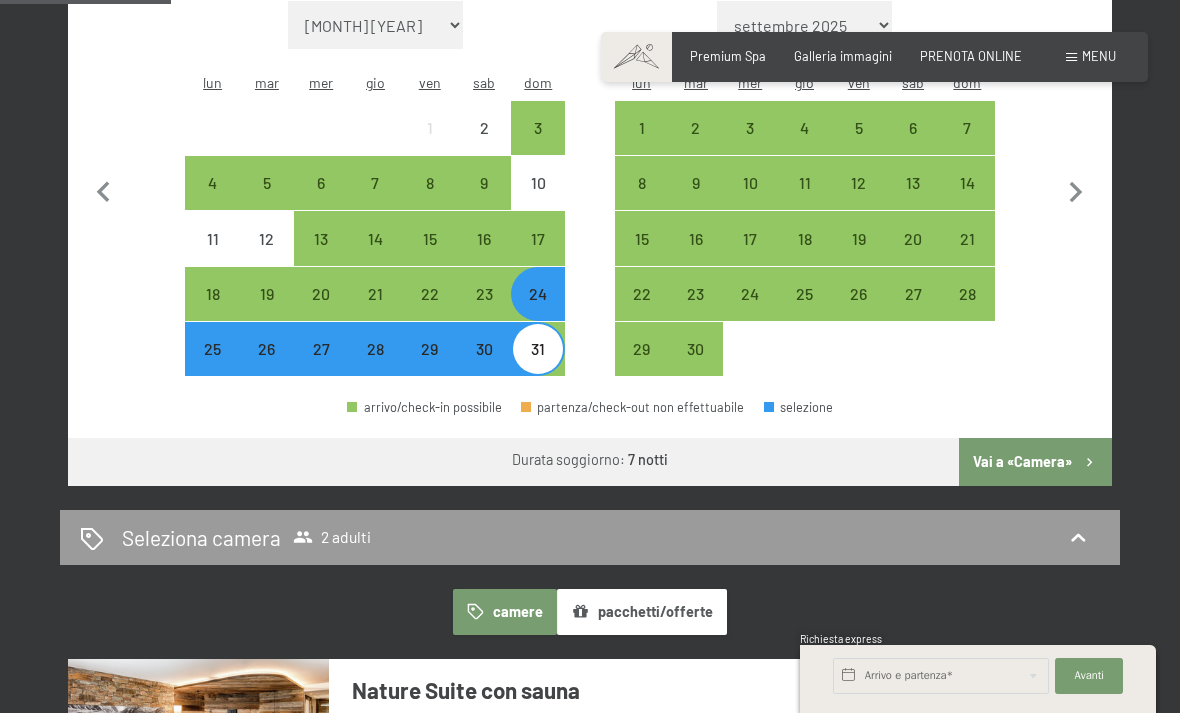 click on "23" at bounding box center (484, 311) 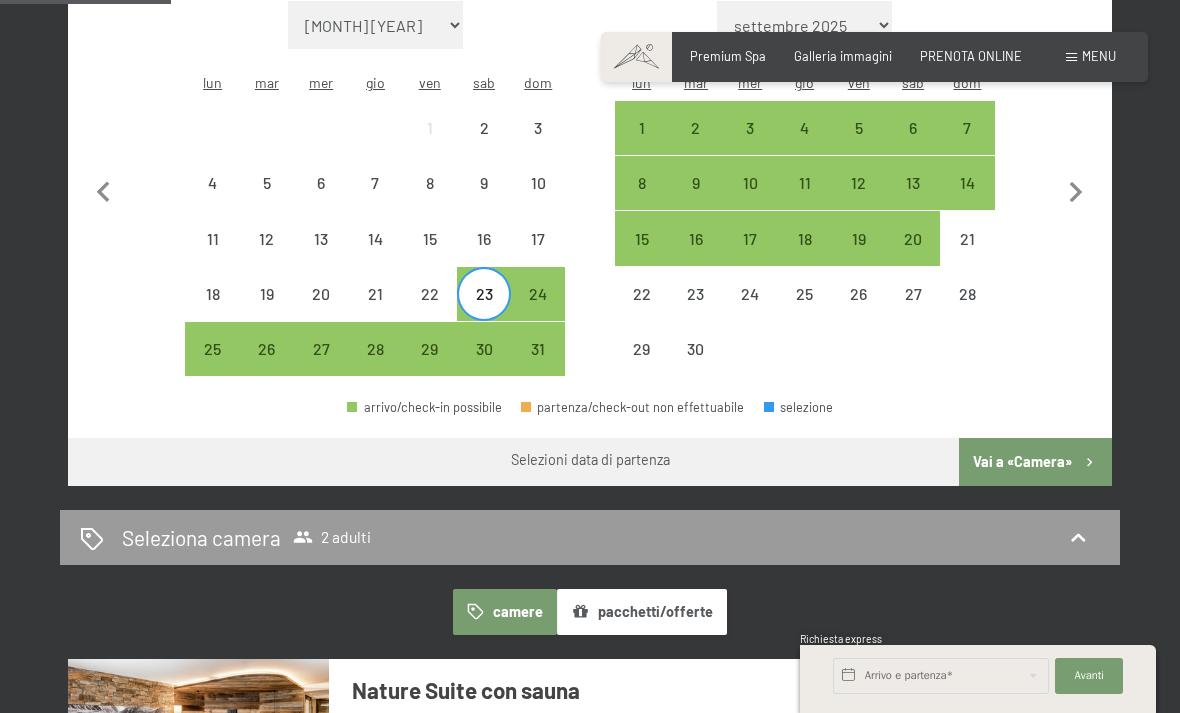 click on "30" at bounding box center [484, 366] 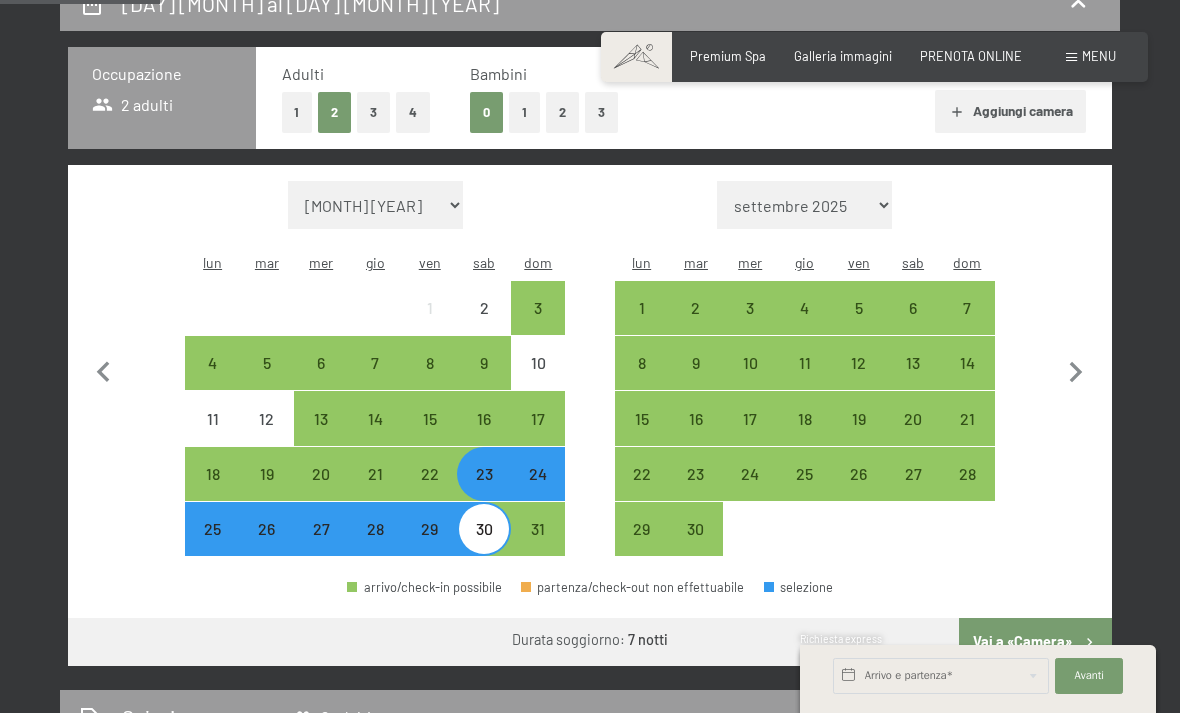 scroll, scrollTop: 417, scrollLeft: 0, axis: vertical 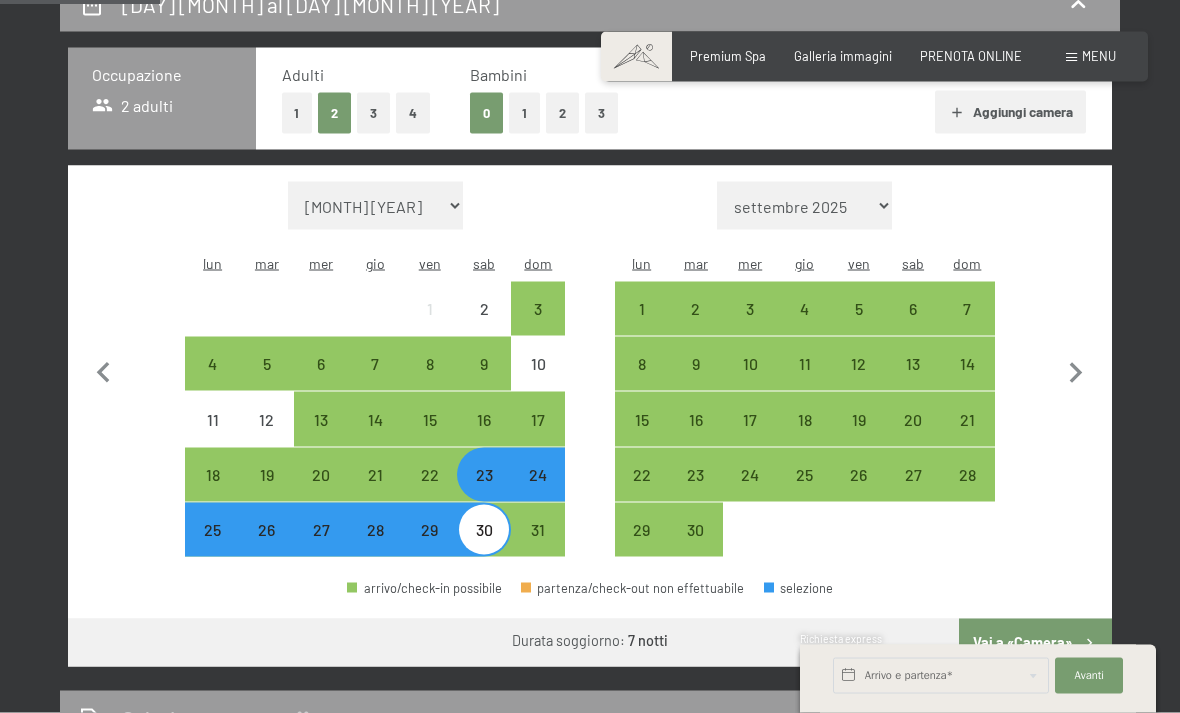 click on "1" at bounding box center (524, 113) 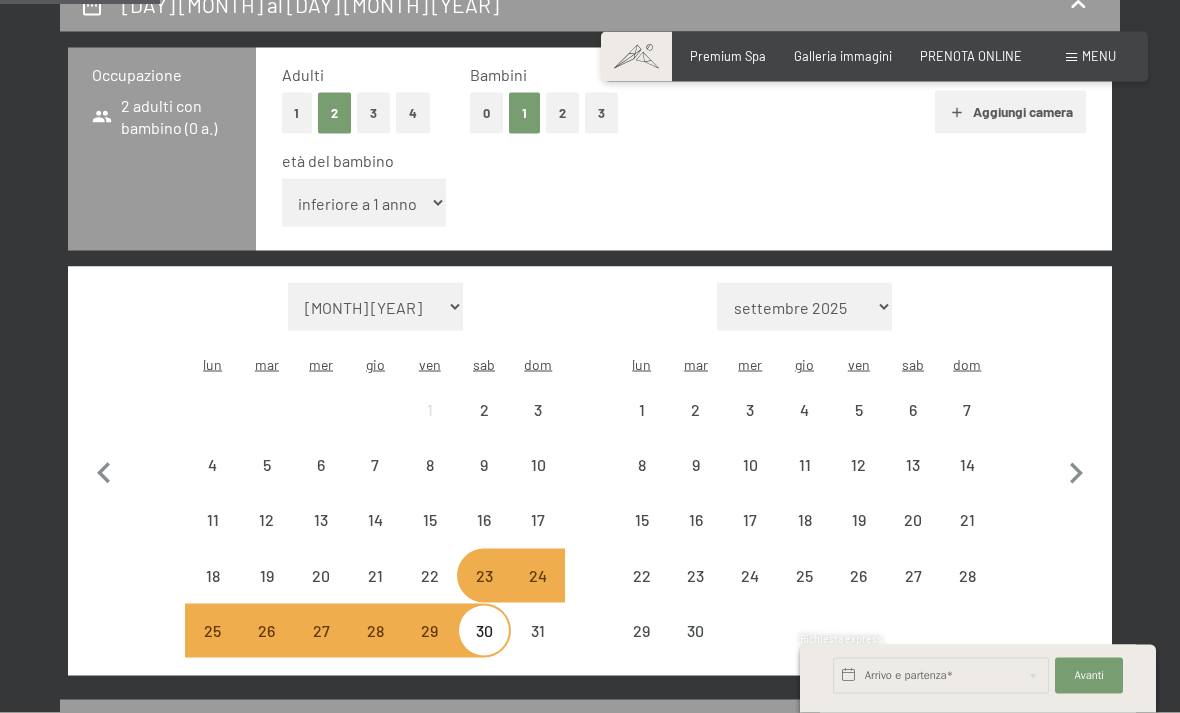 scroll, scrollTop: 418, scrollLeft: 0, axis: vertical 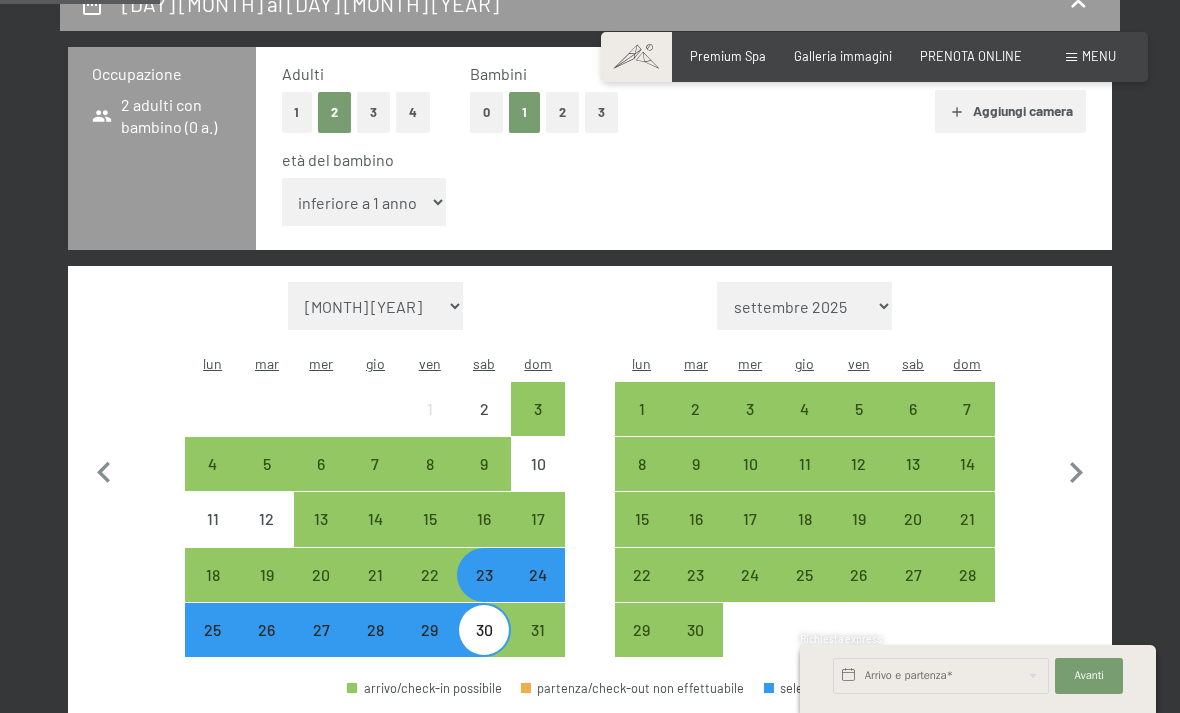 click on "inferiore a 1 anno 1 anno 2 anni 3 anni 4 anni 5 anni 6 anni 7 anni 8 anni 9 anni 10 anni 11 anni 12 anni 13 anni 14 anni 15 anni 16 anni 17 anni" at bounding box center [364, 202] 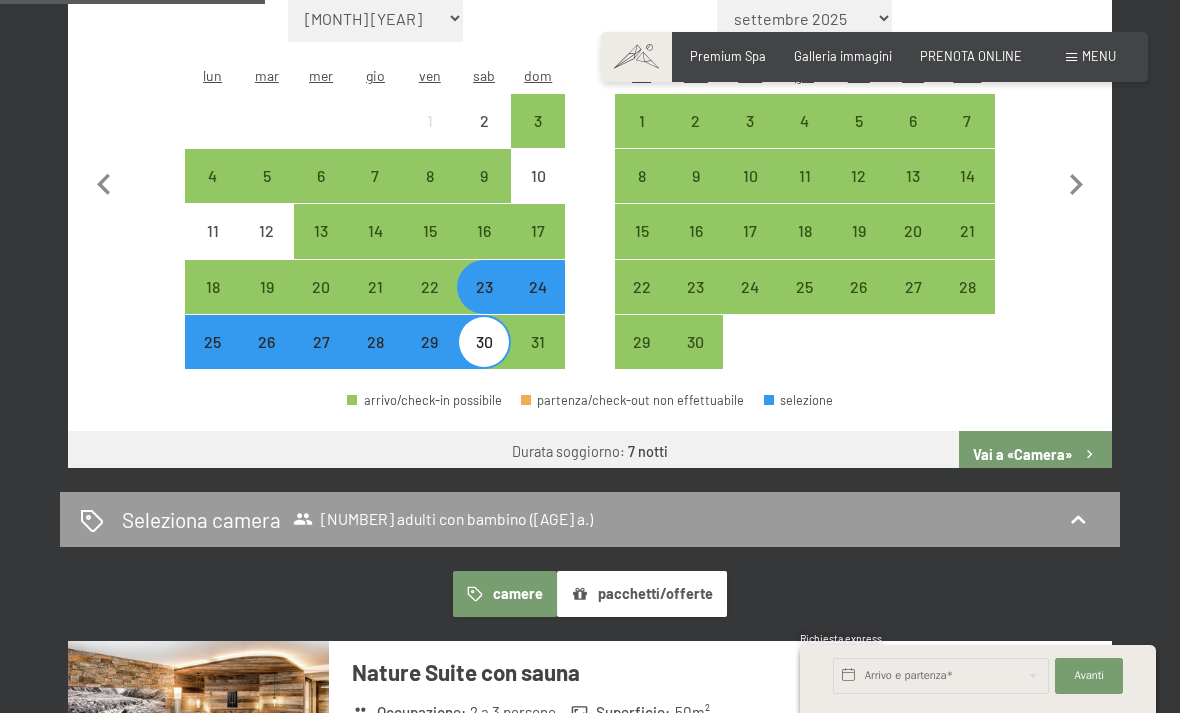 scroll, scrollTop: 704, scrollLeft: 0, axis: vertical 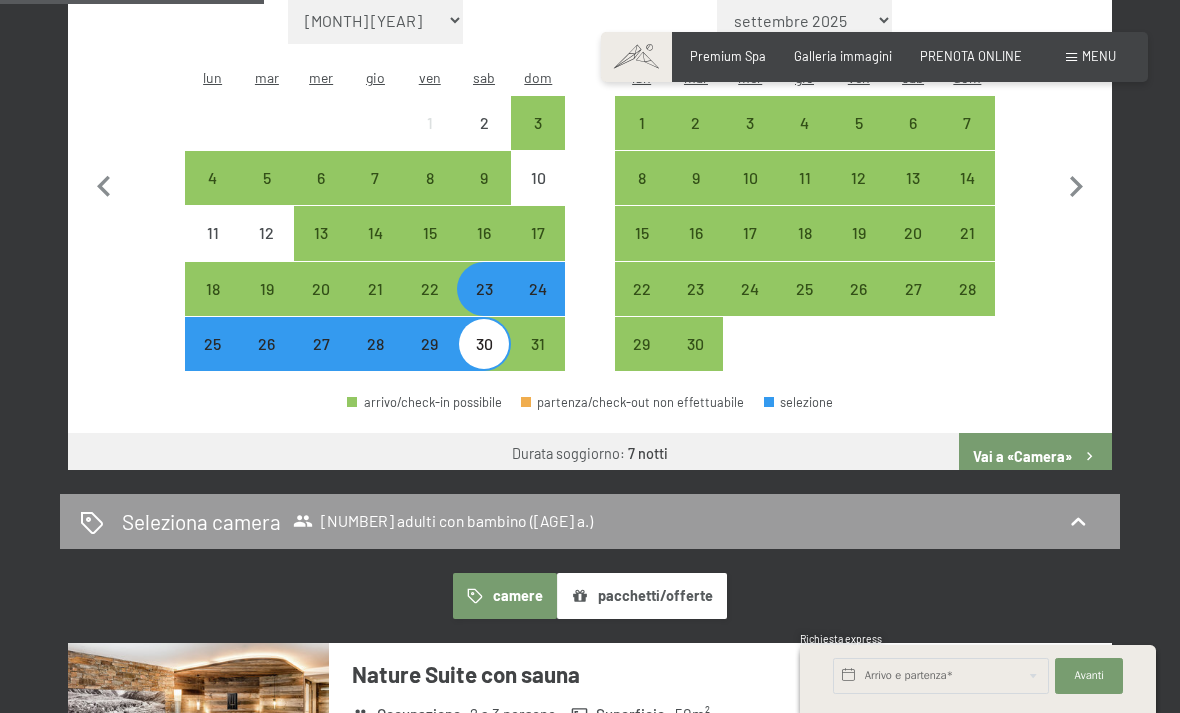 click on "23" at bounding box center (484, 289) 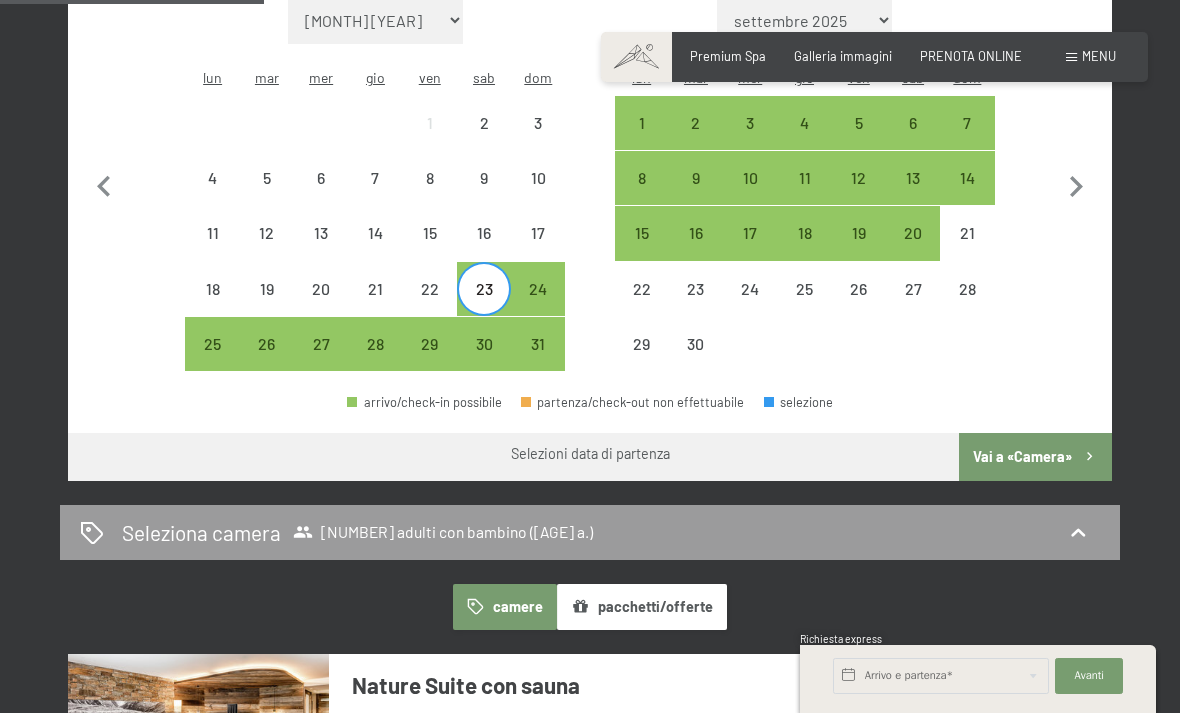 click on "30" at bounding box center [484, 361] 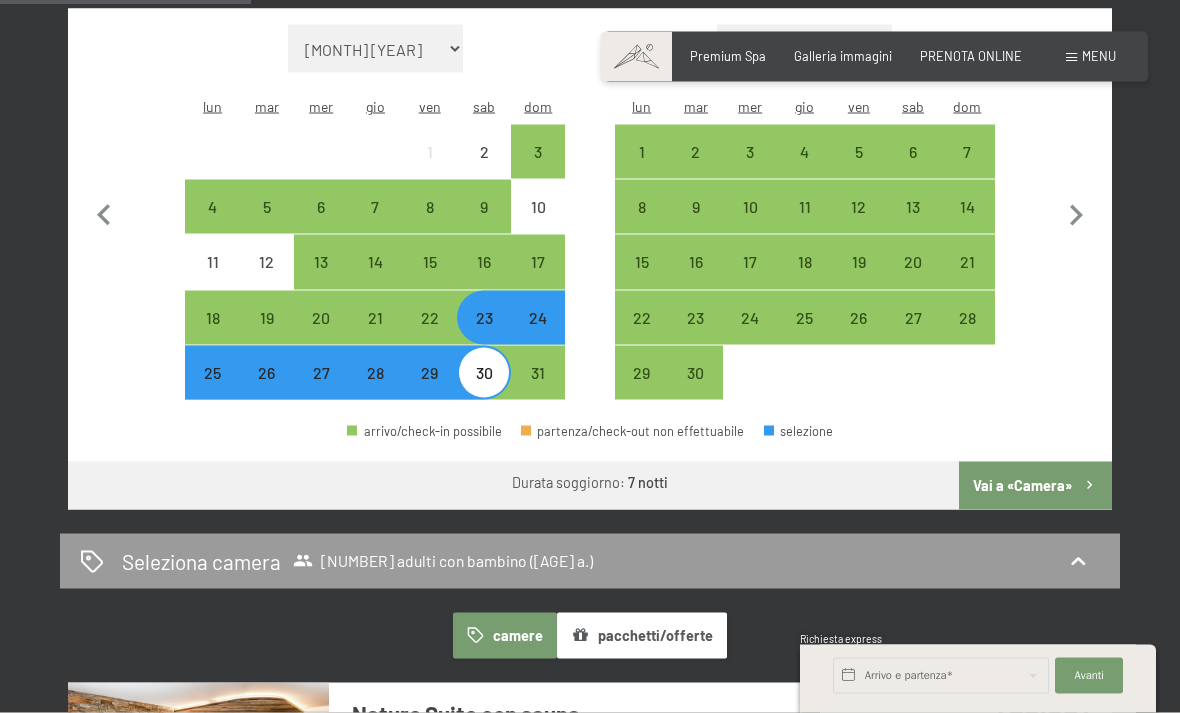 scroll, scrollTop: 676, scrollLeft: 0, axis: vertical 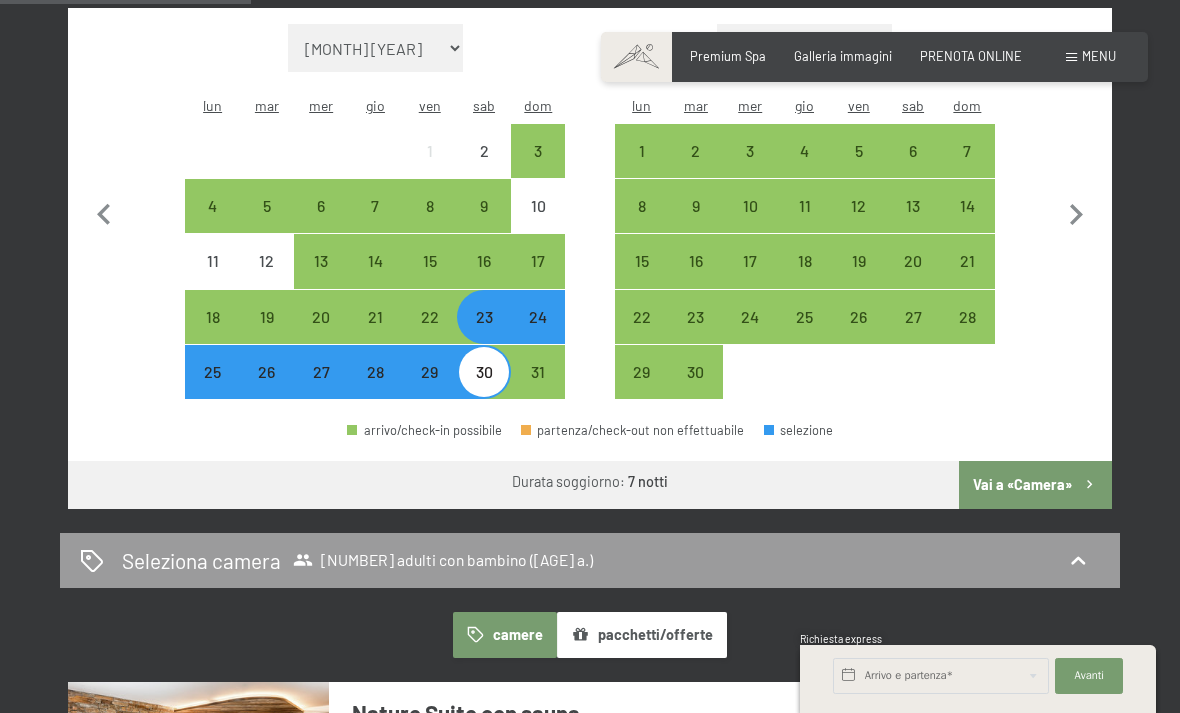 click on "3" at bounding box center (750, 168) 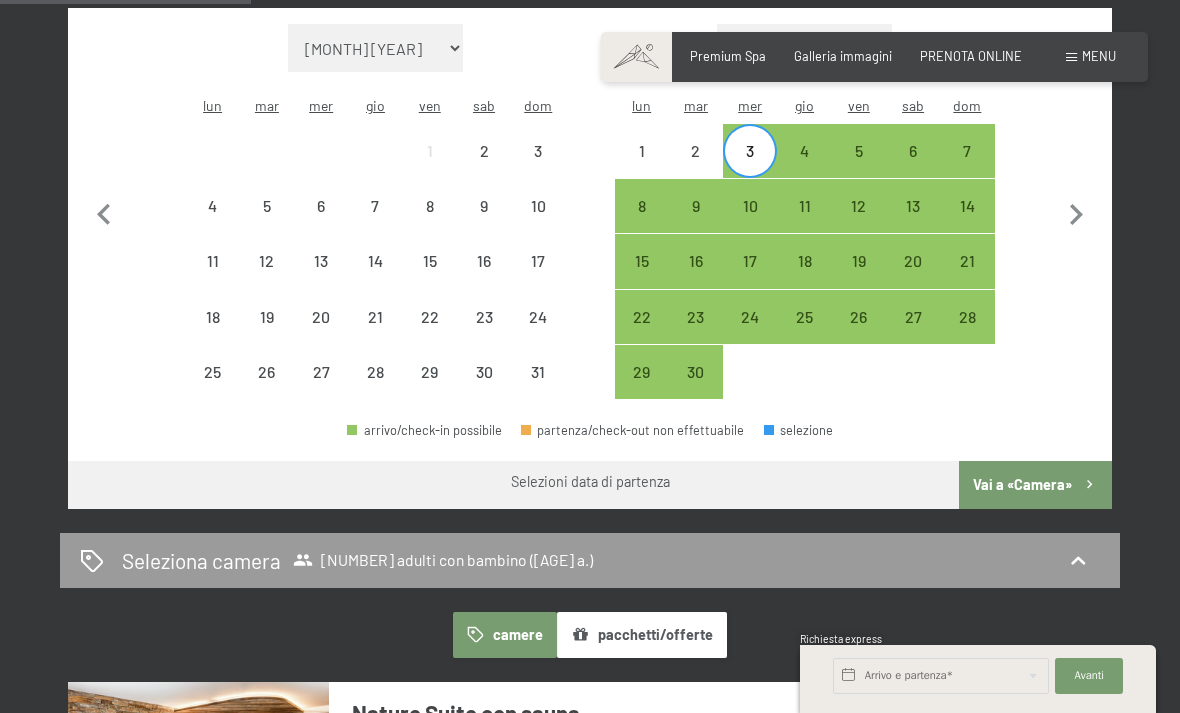 click on "9" at bounding box center [696, 223] 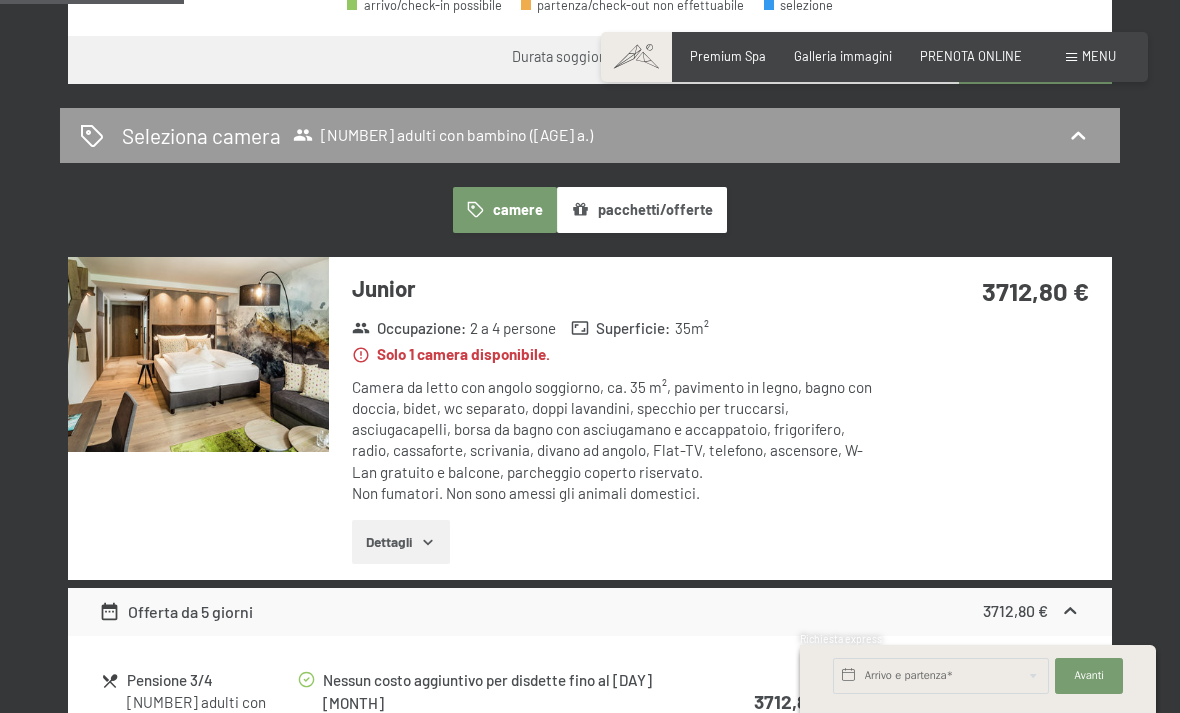 scroll, scrollTop: 1165, scrollLeft: 0, axis: vertical 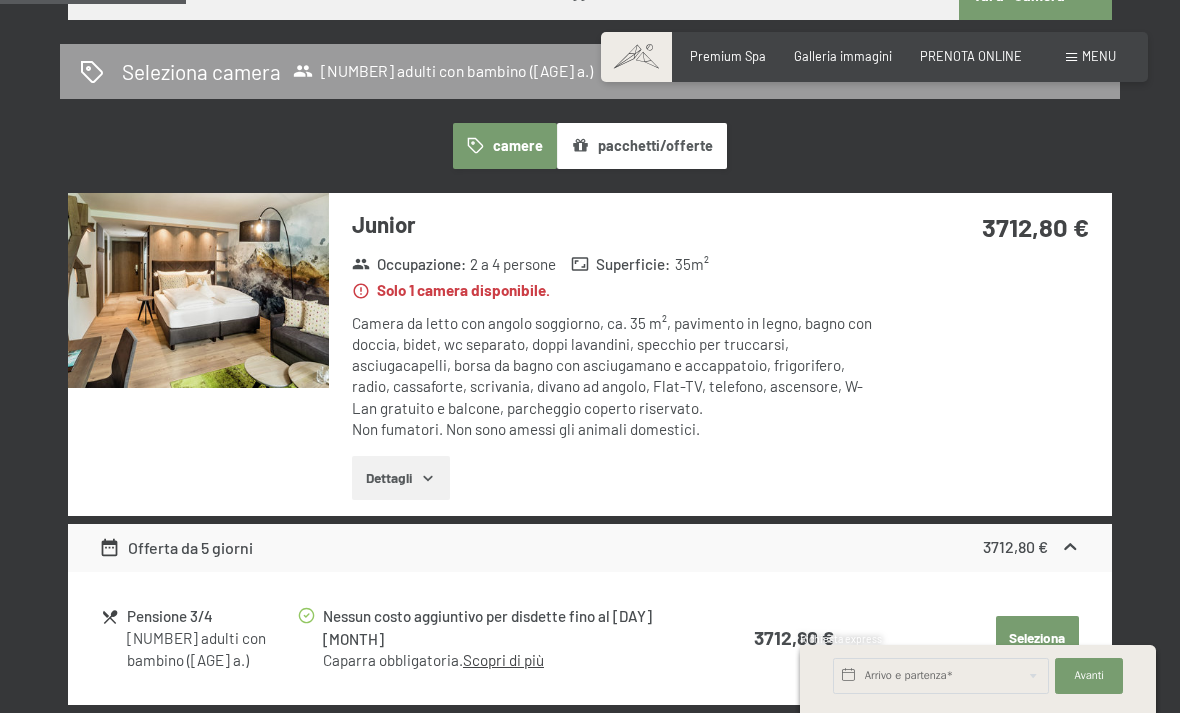 click on "Seleziona" at bounding box center (1037, 638) 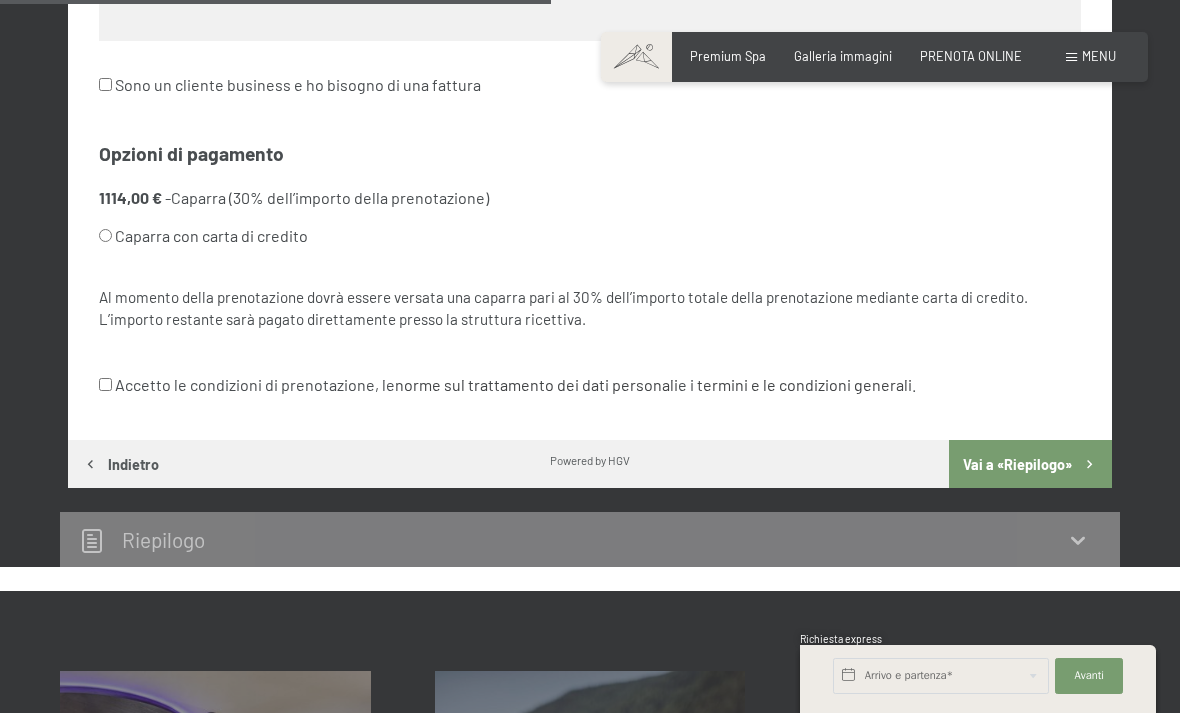 scroll, scrollTop: 393, scrollLeft: 0, axis: vertical 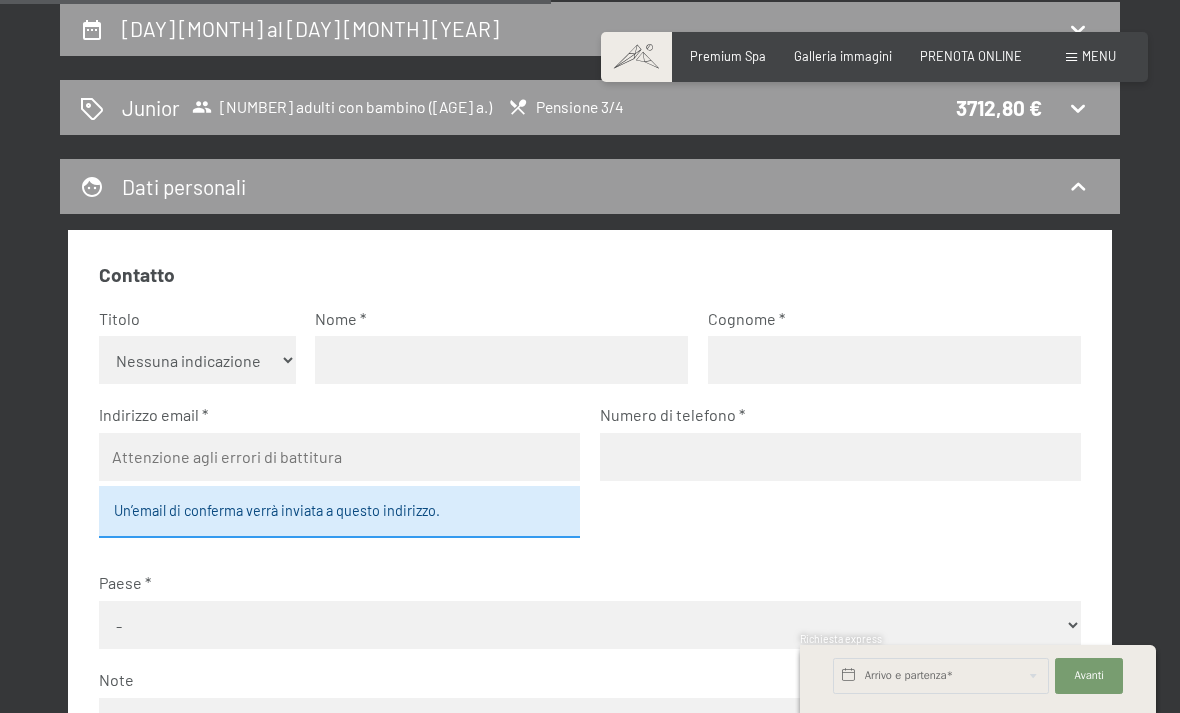 click on "Nessuna indicazione Sig.ra Sig." at bounding box center (197, 360) 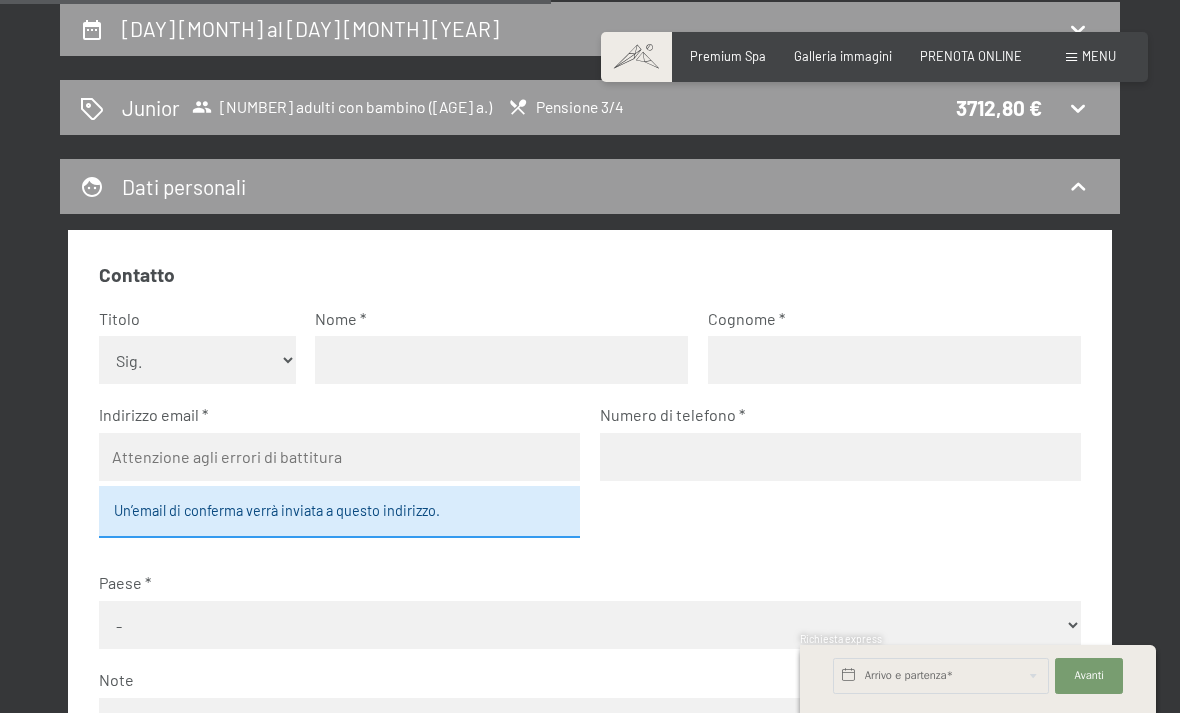 click at bounding box center (501, 360) 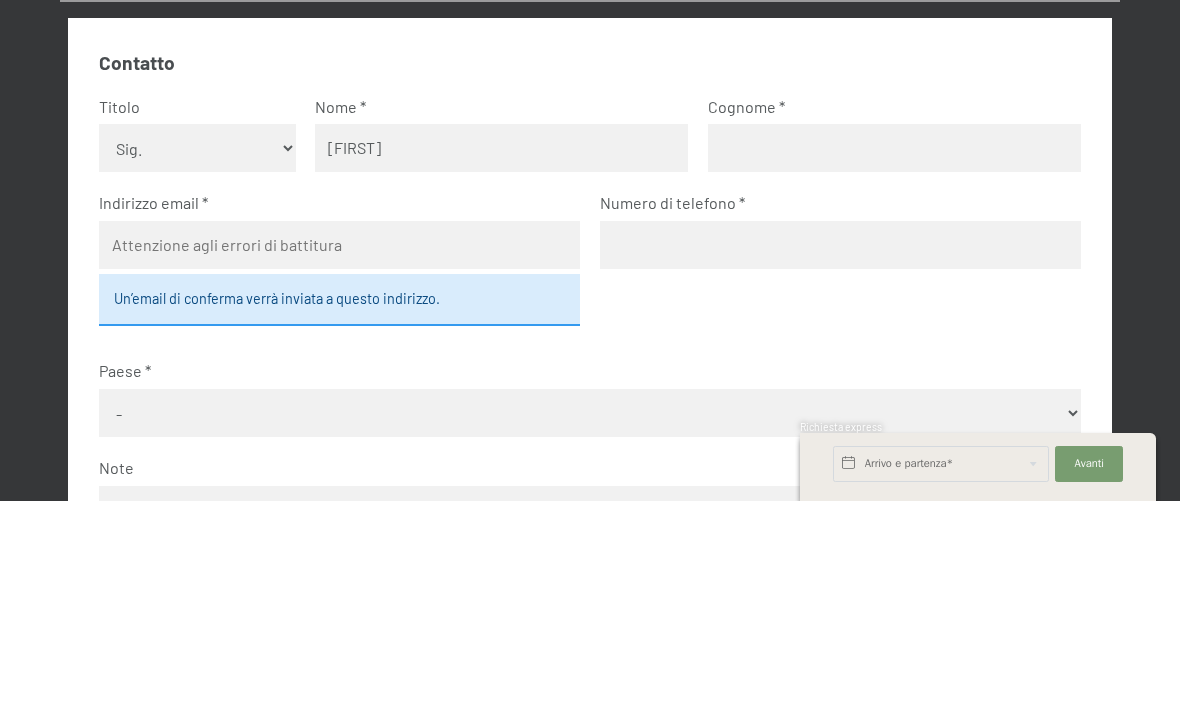 type on "[FIRST]" 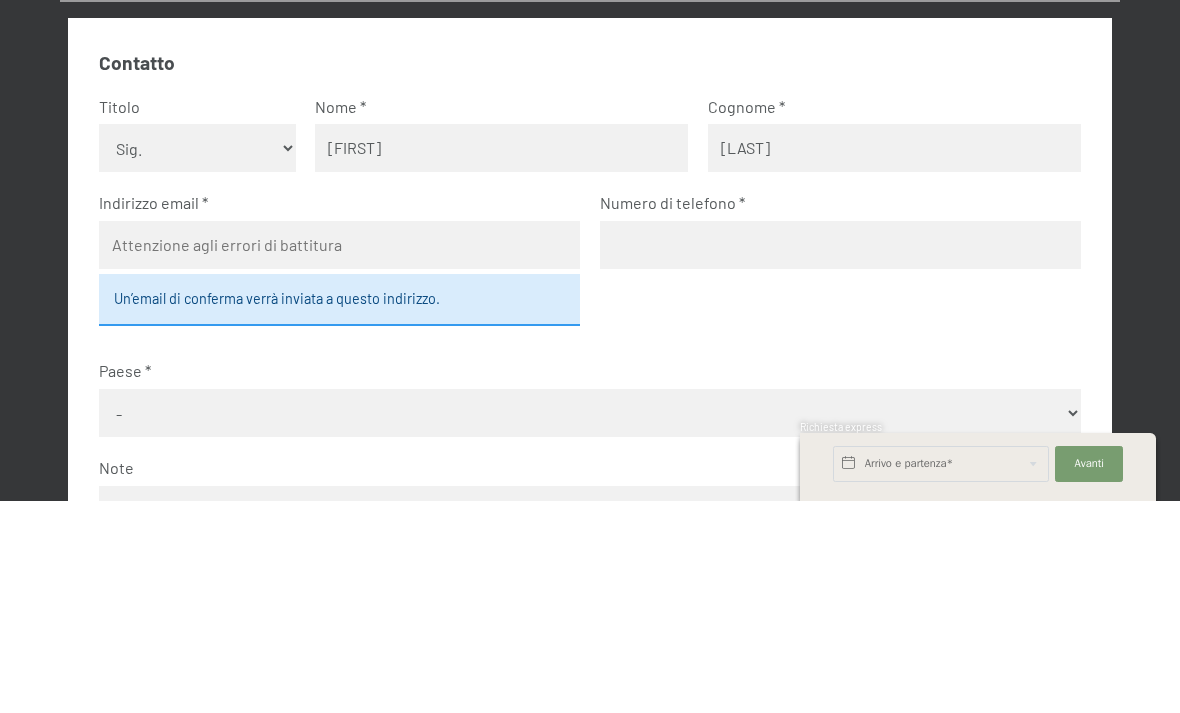 type on "[LAST]" 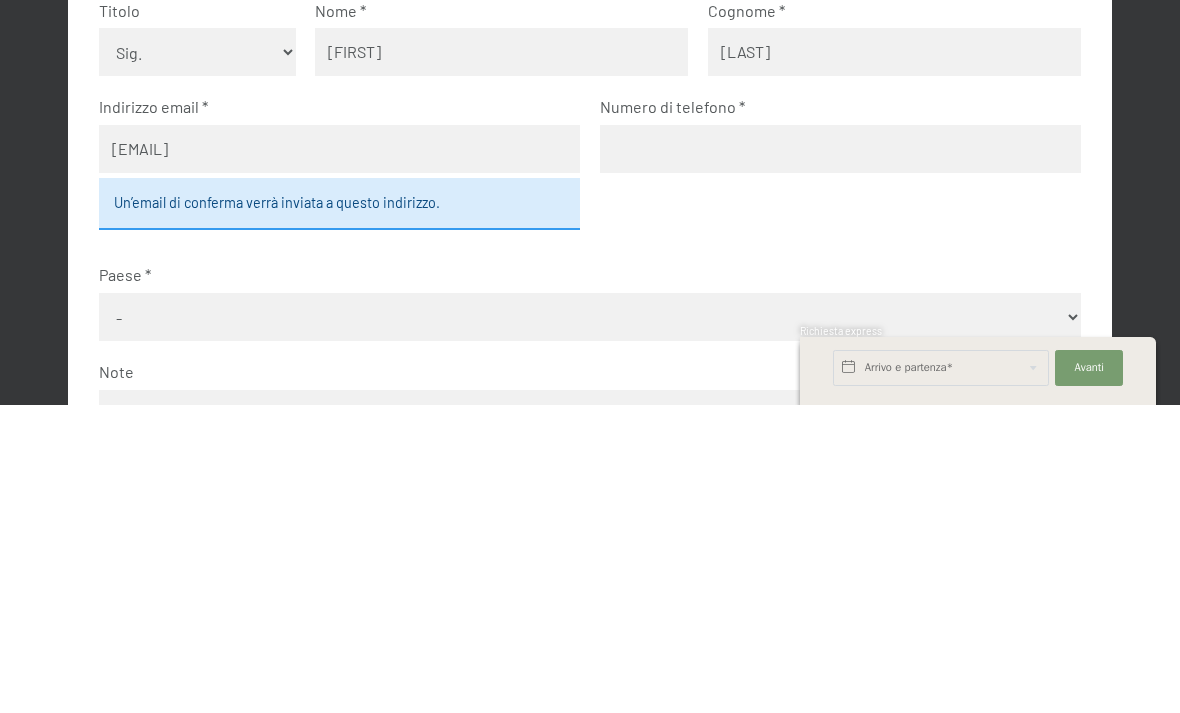 type on "[EMAIL]" 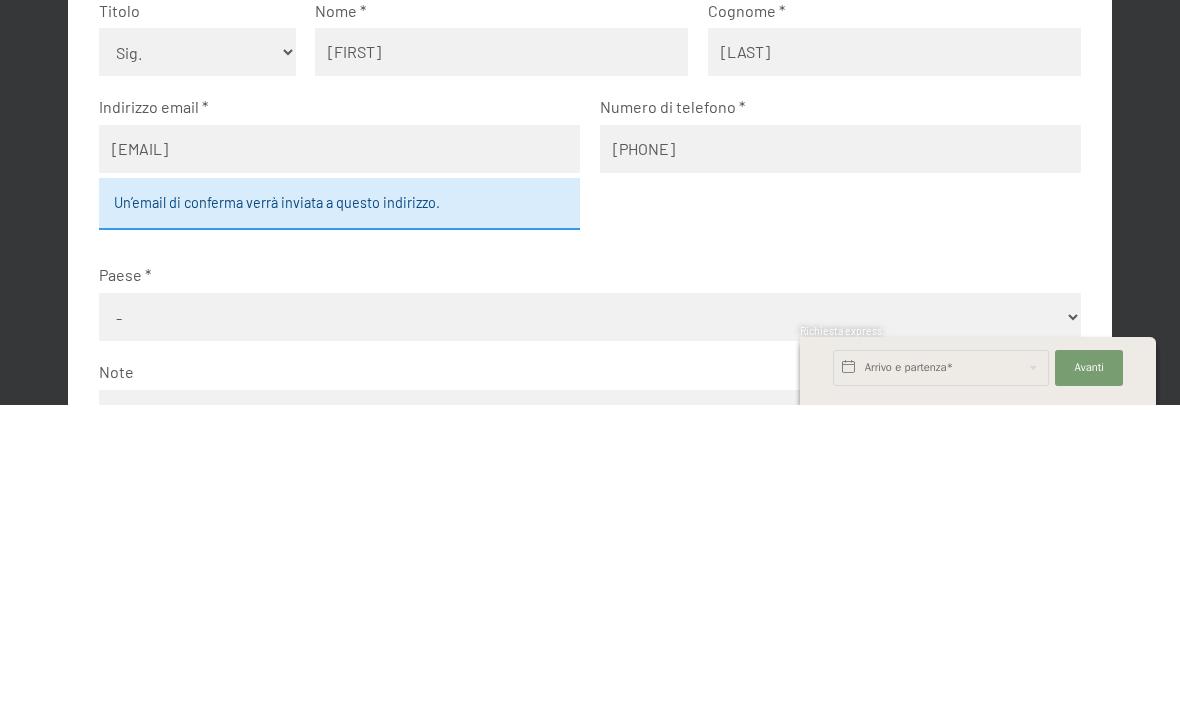 scroll, scrollTop: 701, scrollLeft: 0, axis: vertical 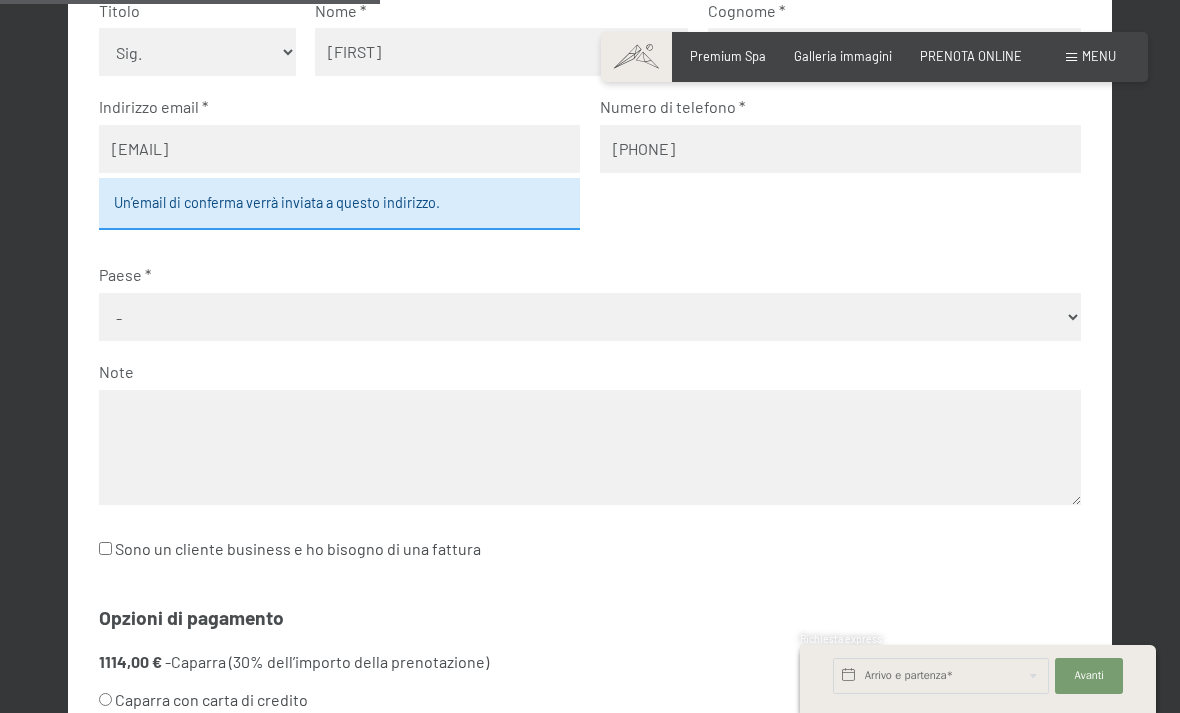 click on "[COUNTRY]" at bounding box center [589, 317] 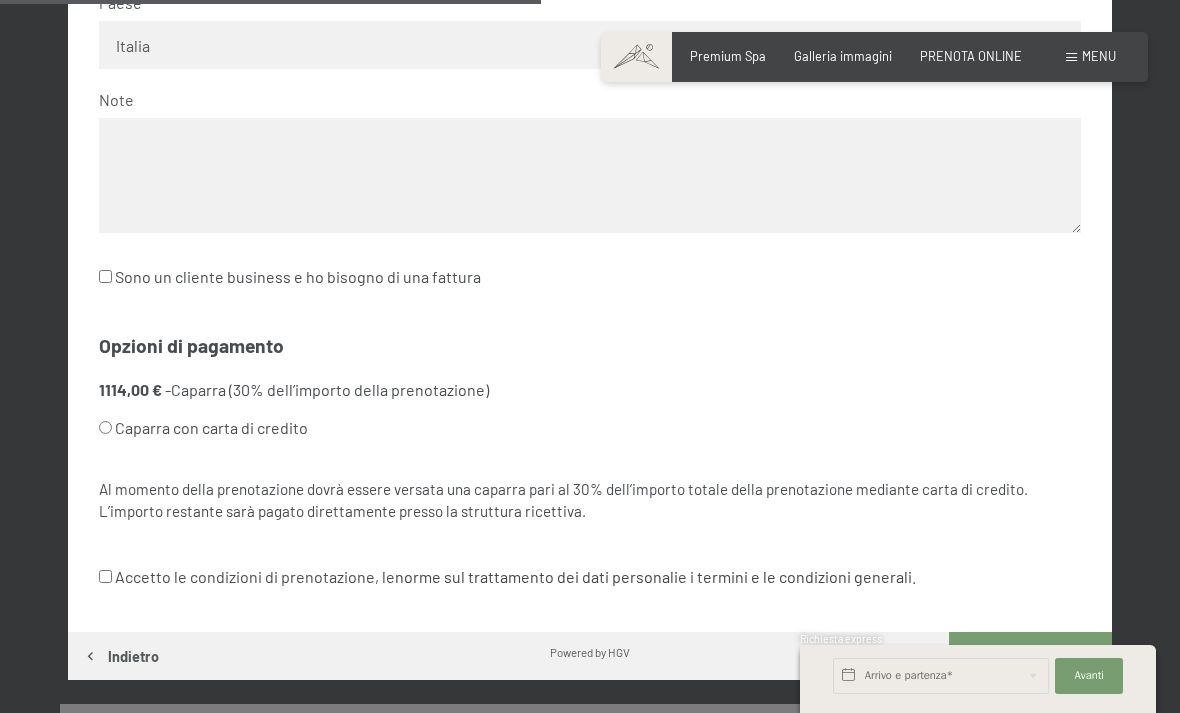 scroll, scrollTop: 974, scrollLeft: 0, axis: vertical 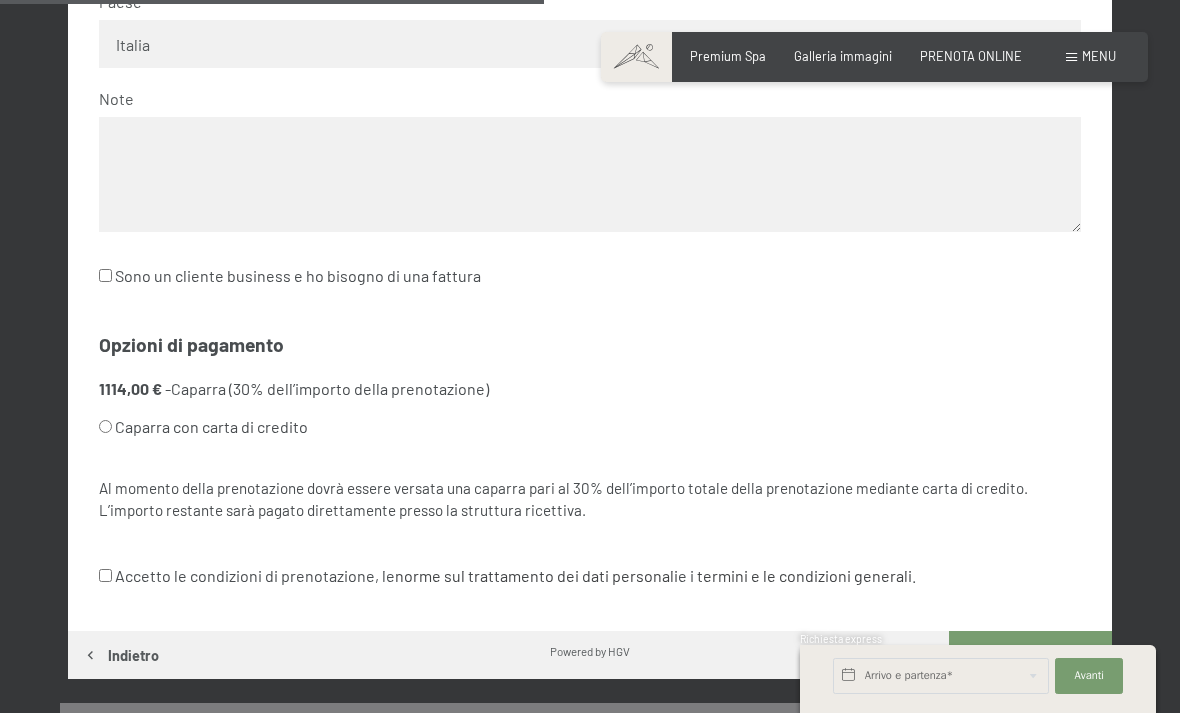click on "Caparra con carta di credito" at bounding box center (320, 427) 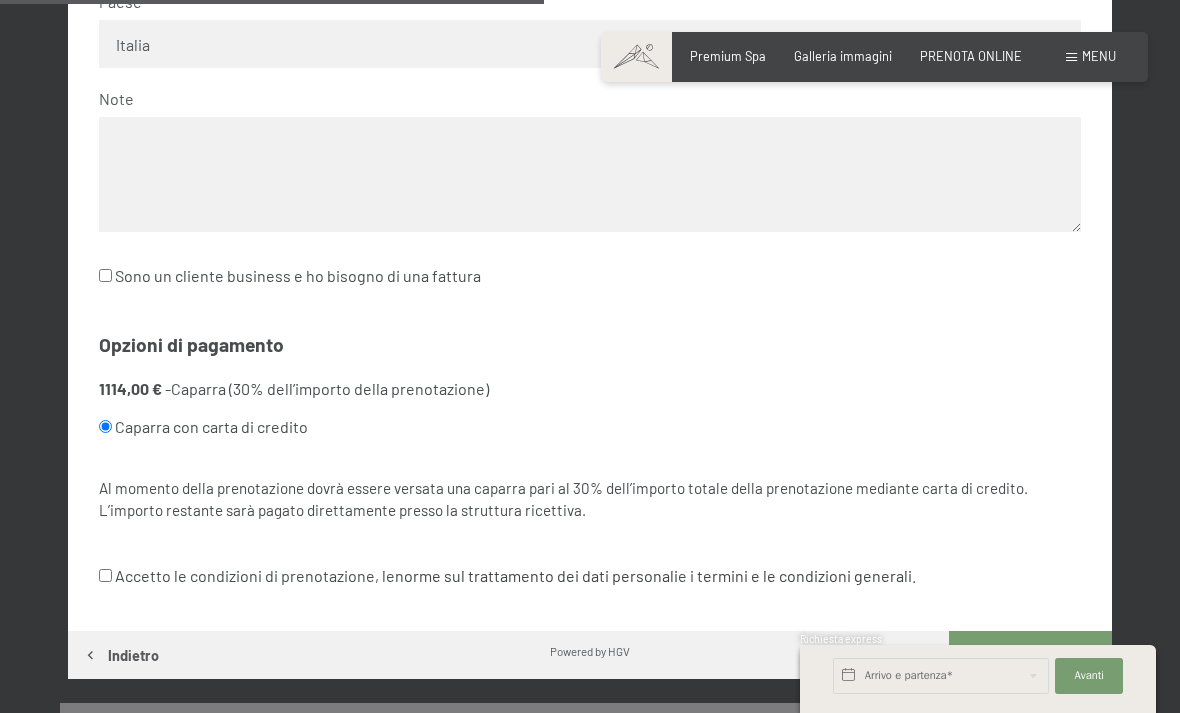 radio on "true" 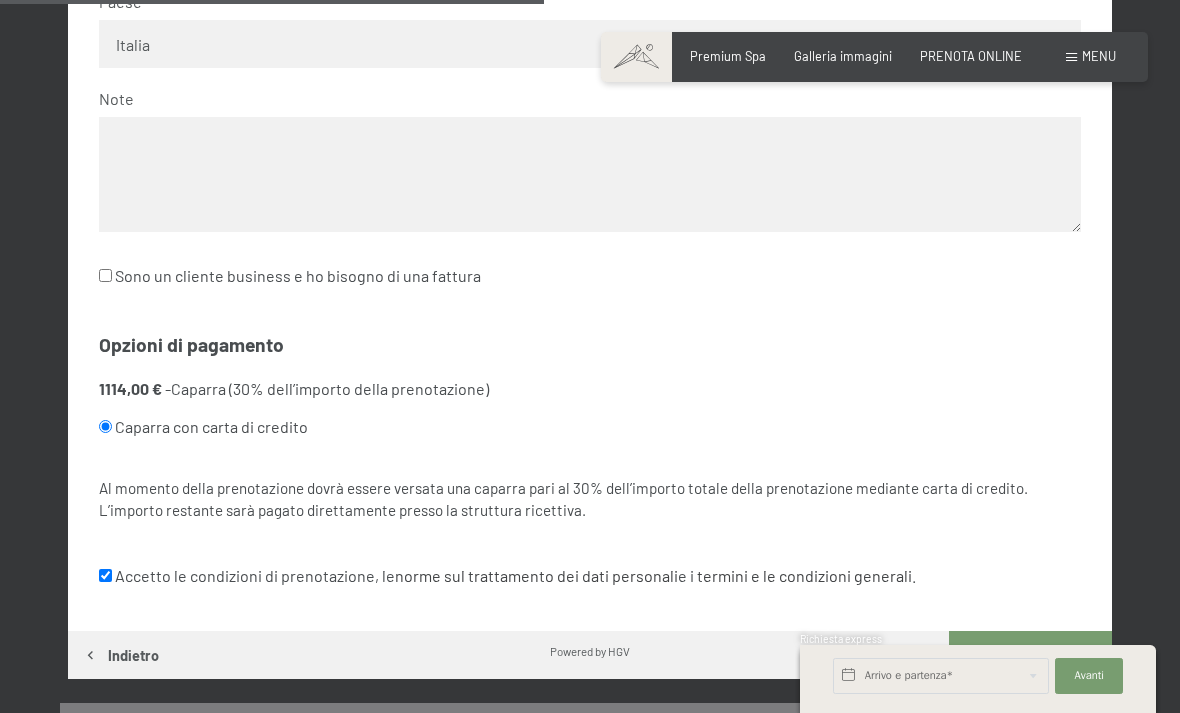 checkbox on "true" 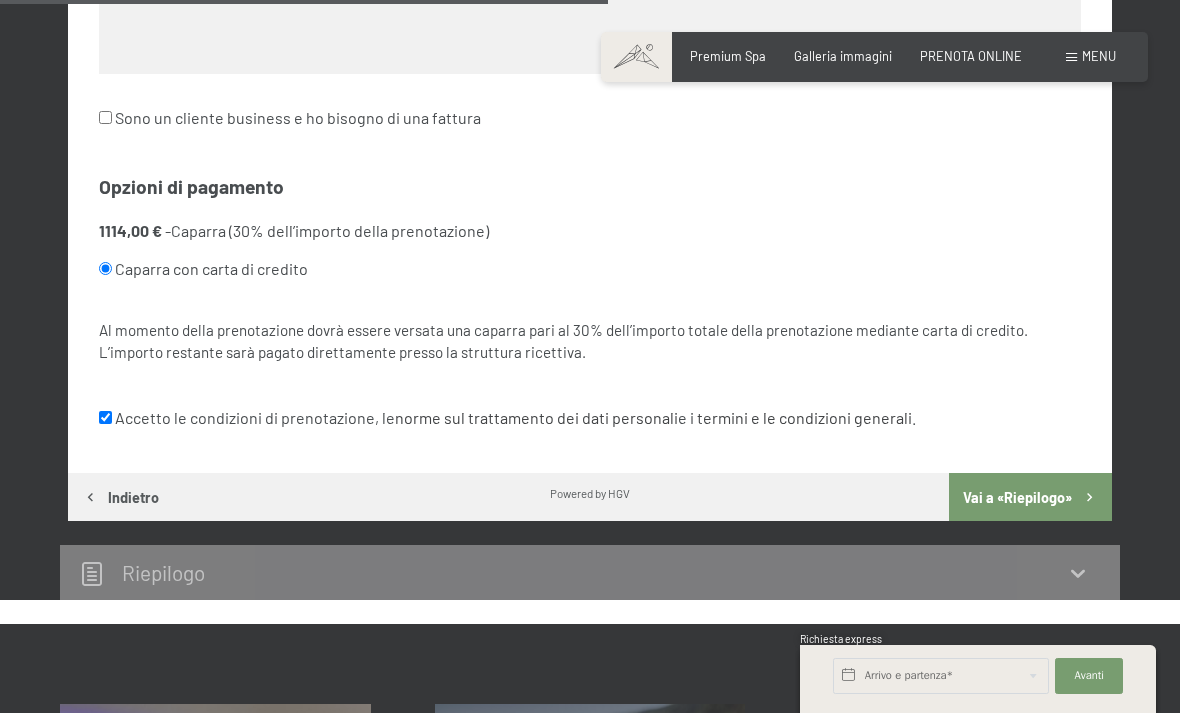 scroll, scrollTop: 1141, scrollLeft: 0, axis: vertical 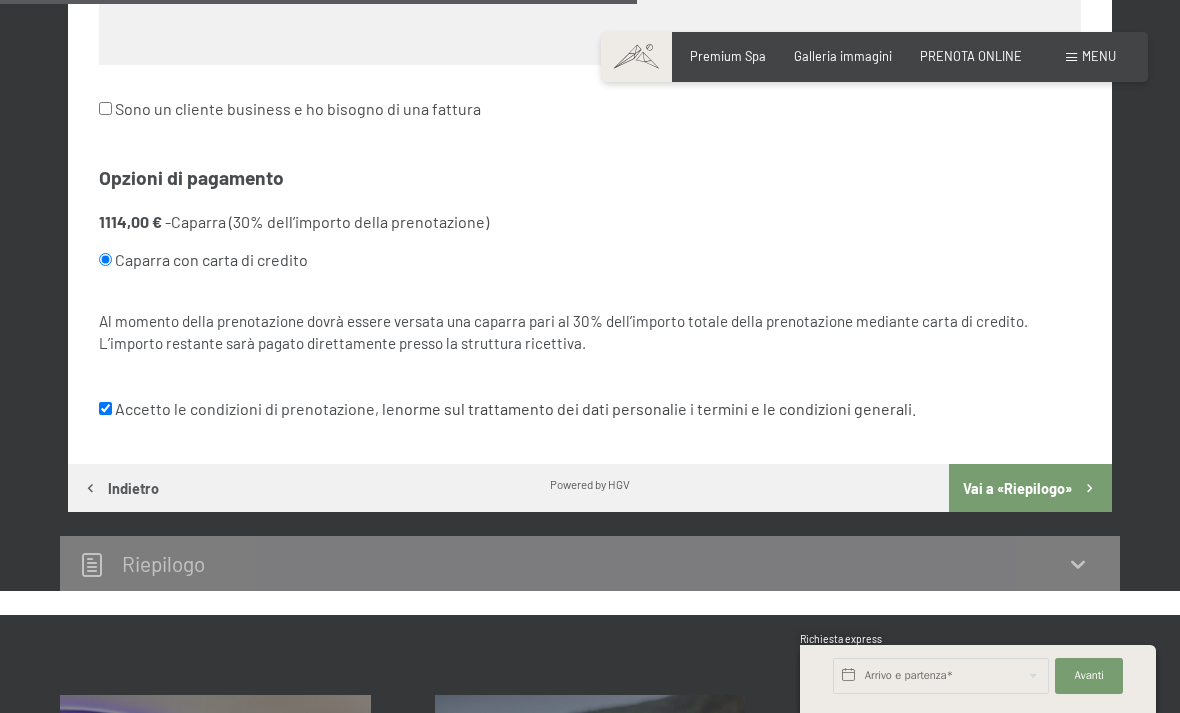 click on "Vai a «Riepilogo»" at bounding box center [1030, 488] 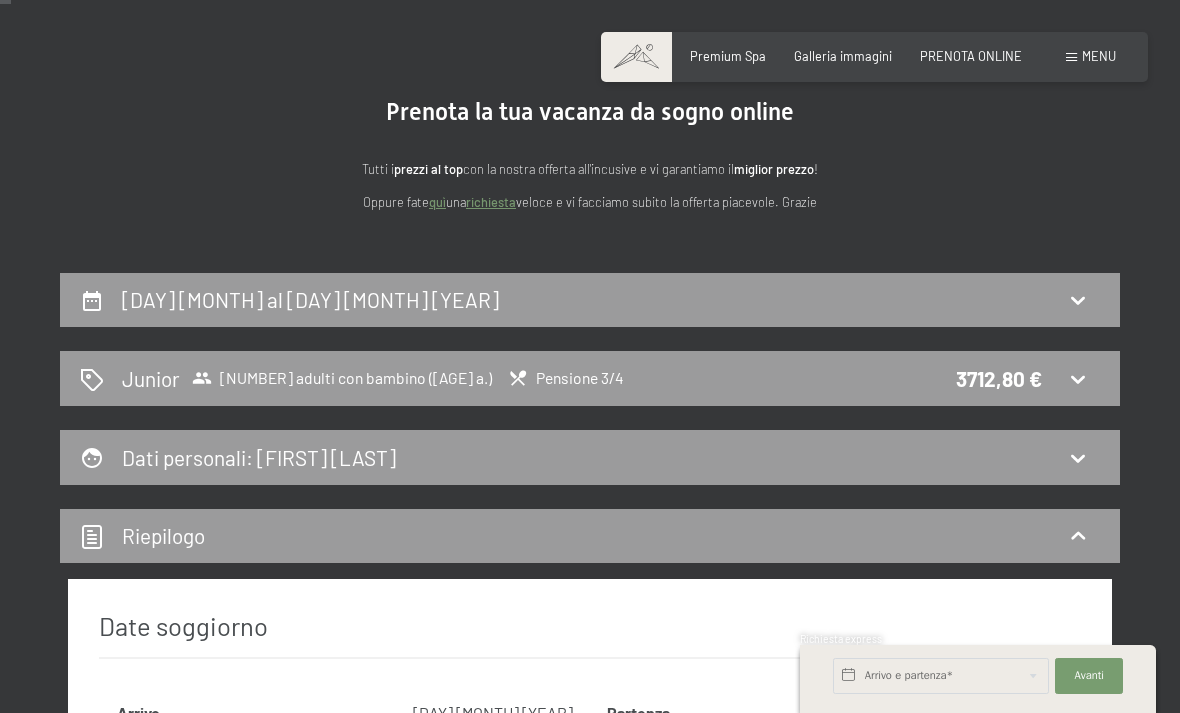scroll, scrollTop: 0, scrollLeft: 0, axis: both 